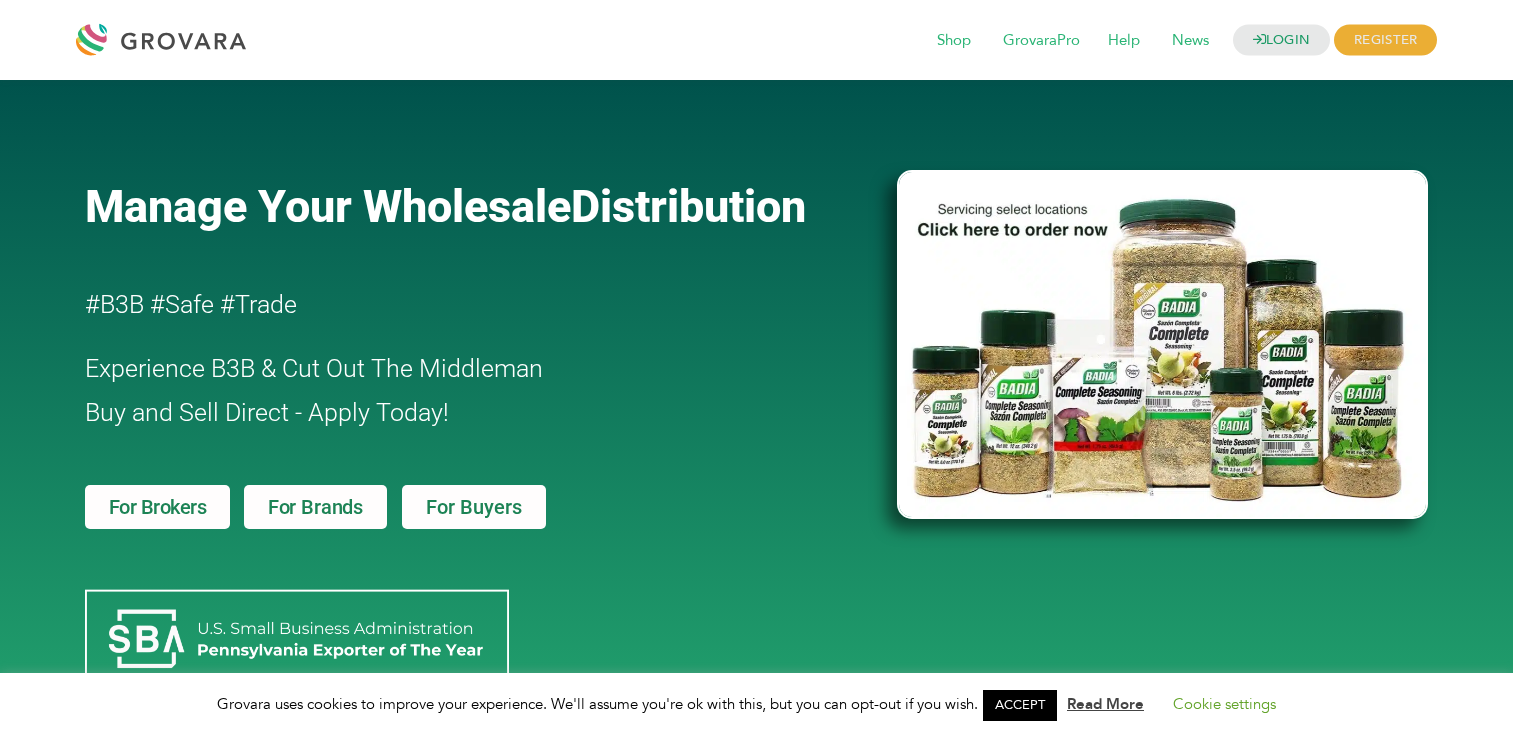 scroll, scrollTop: 0, scrollLeft: 0, axis: both 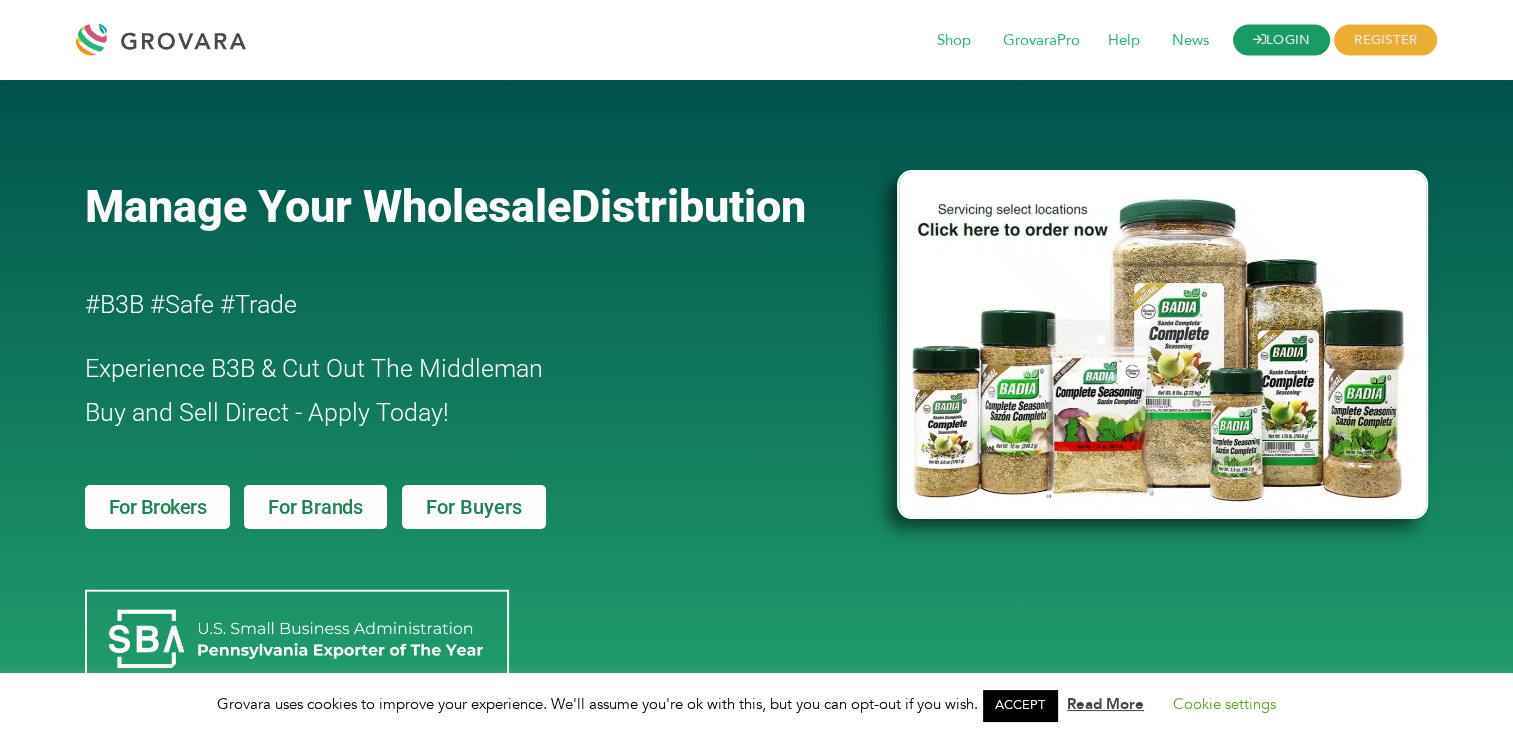 click on "LOGIN" at bounding box center (1282, 40) 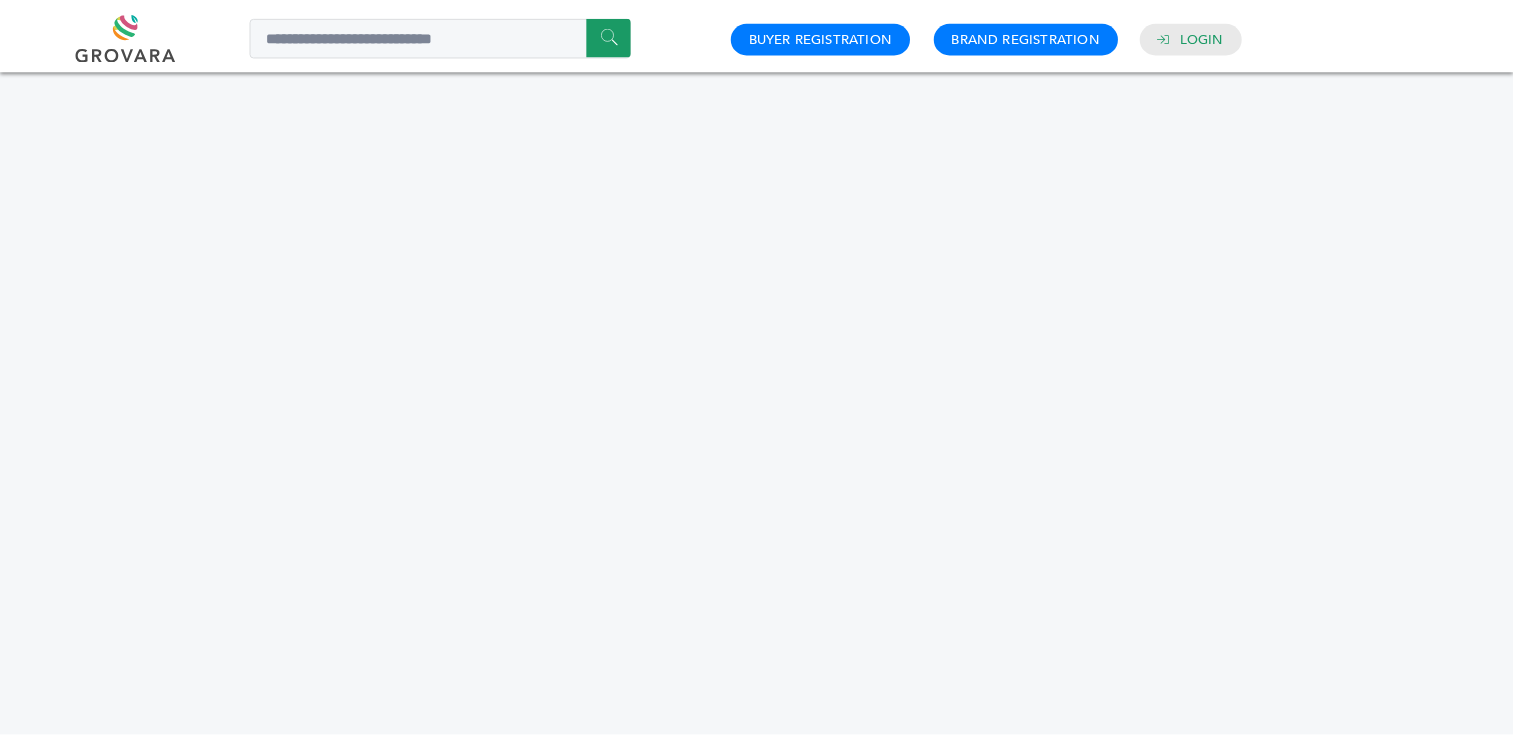 scroll, scrollTop: 0, scrollLeft: 0, axis: both 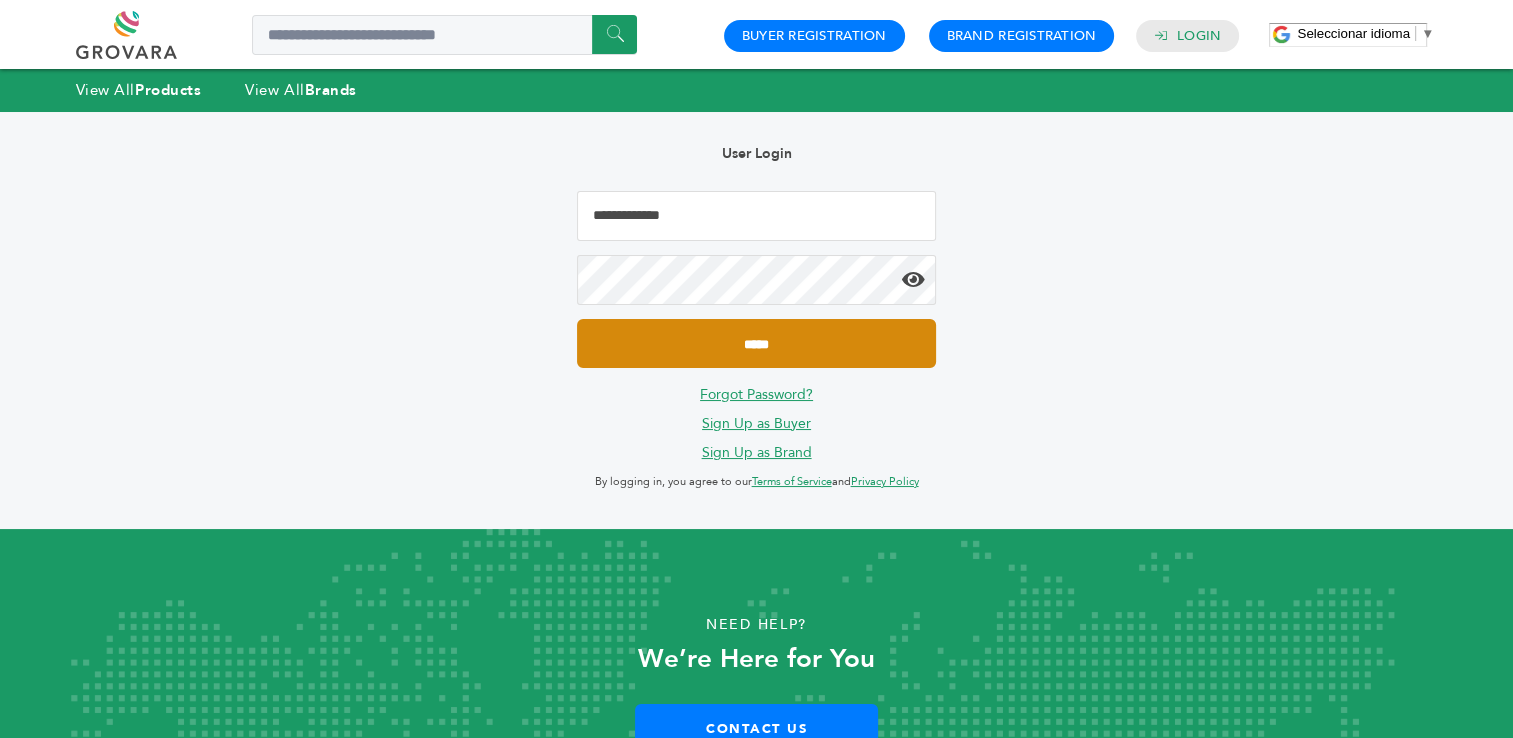 type on "**********" 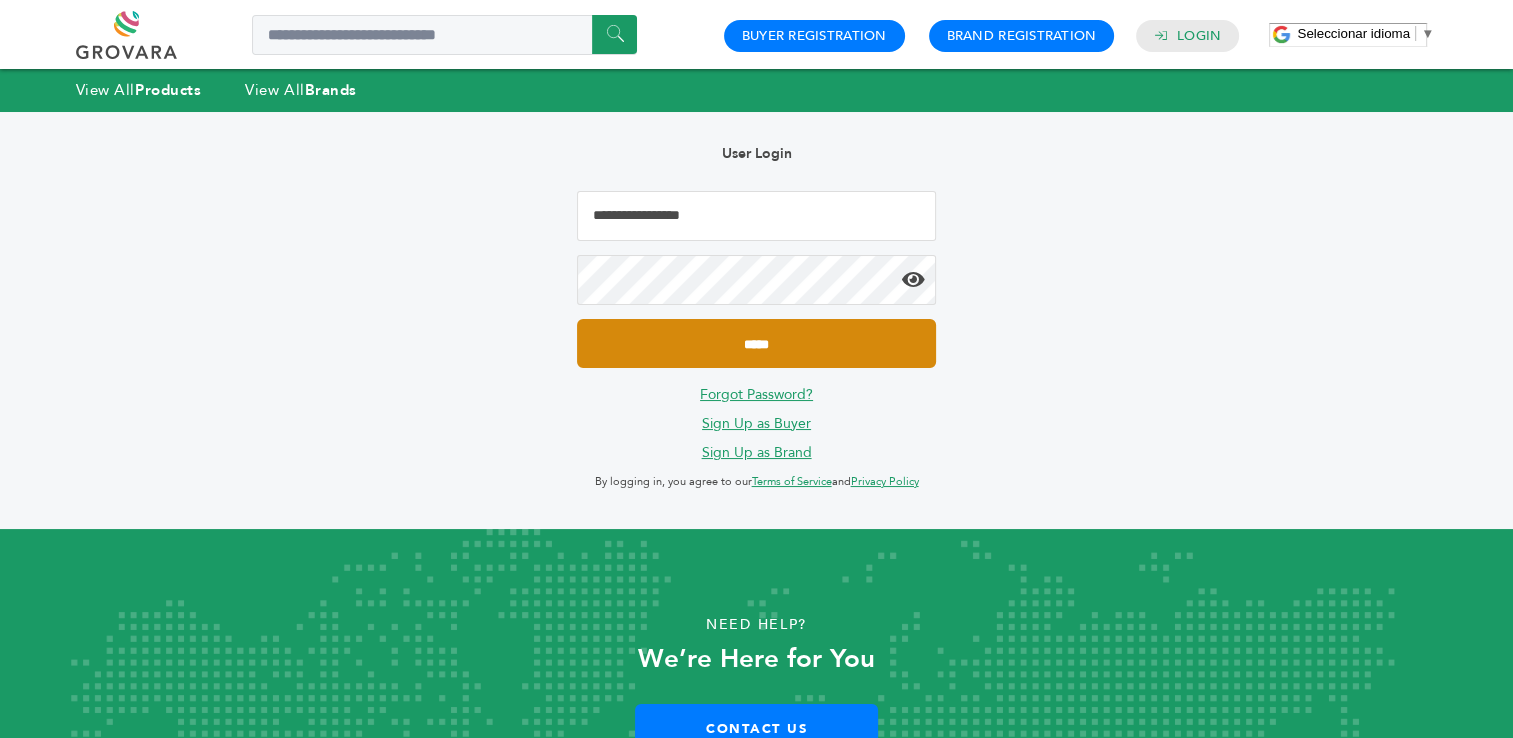 click on "*****" at bounding box center [756, 343] 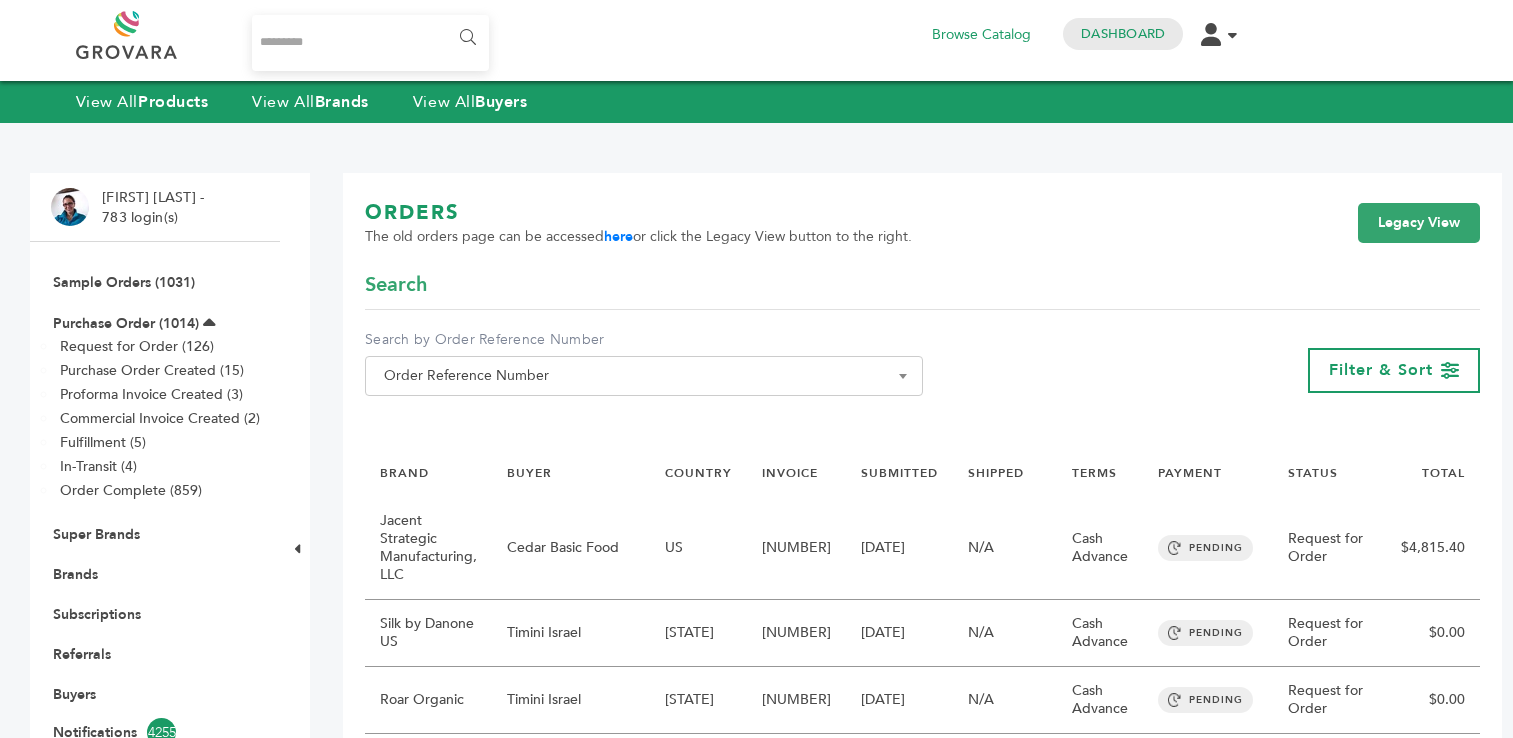 scroll, scrollTop: 0, scrollLeft: 0, axis: both 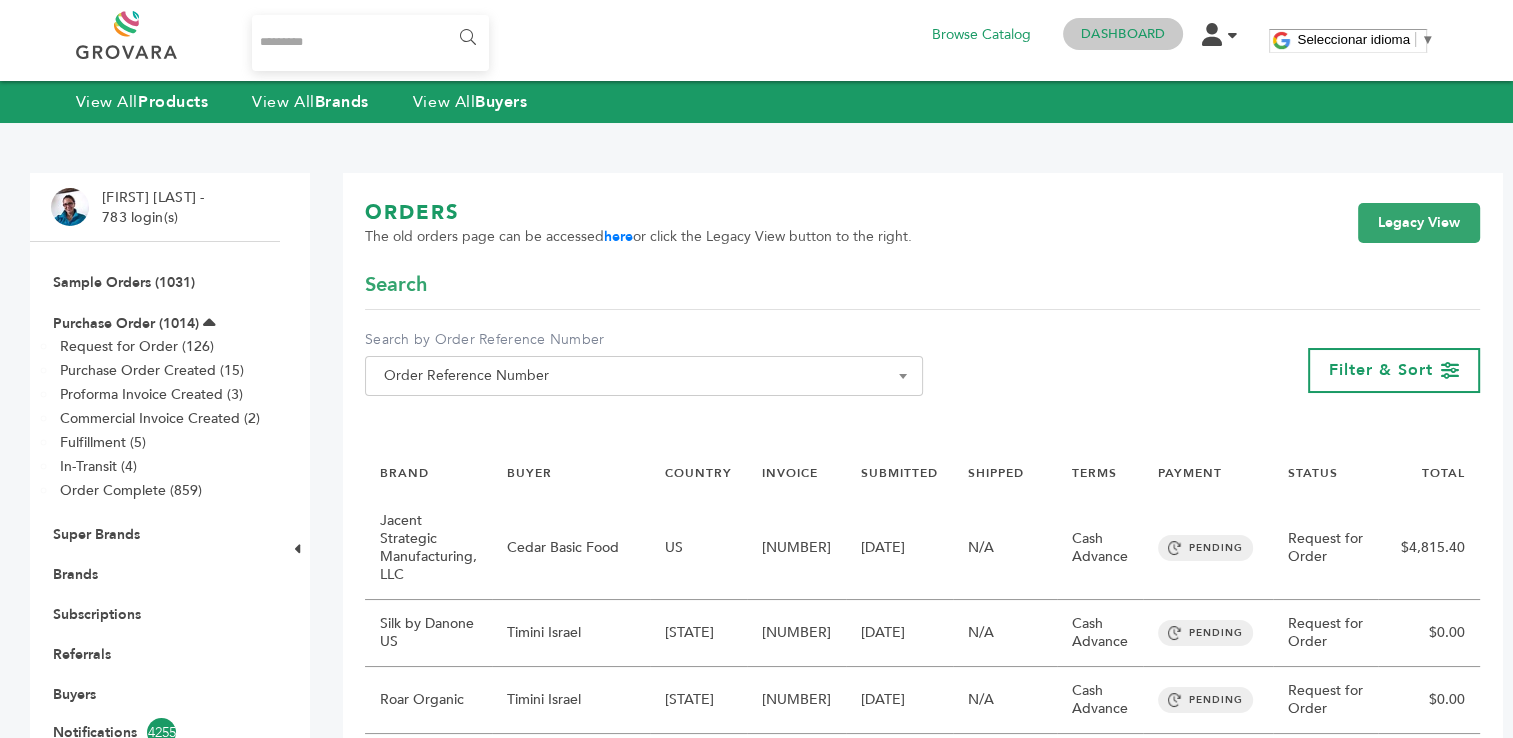 click on "Dashboard" at bounding box center [1123, 34] 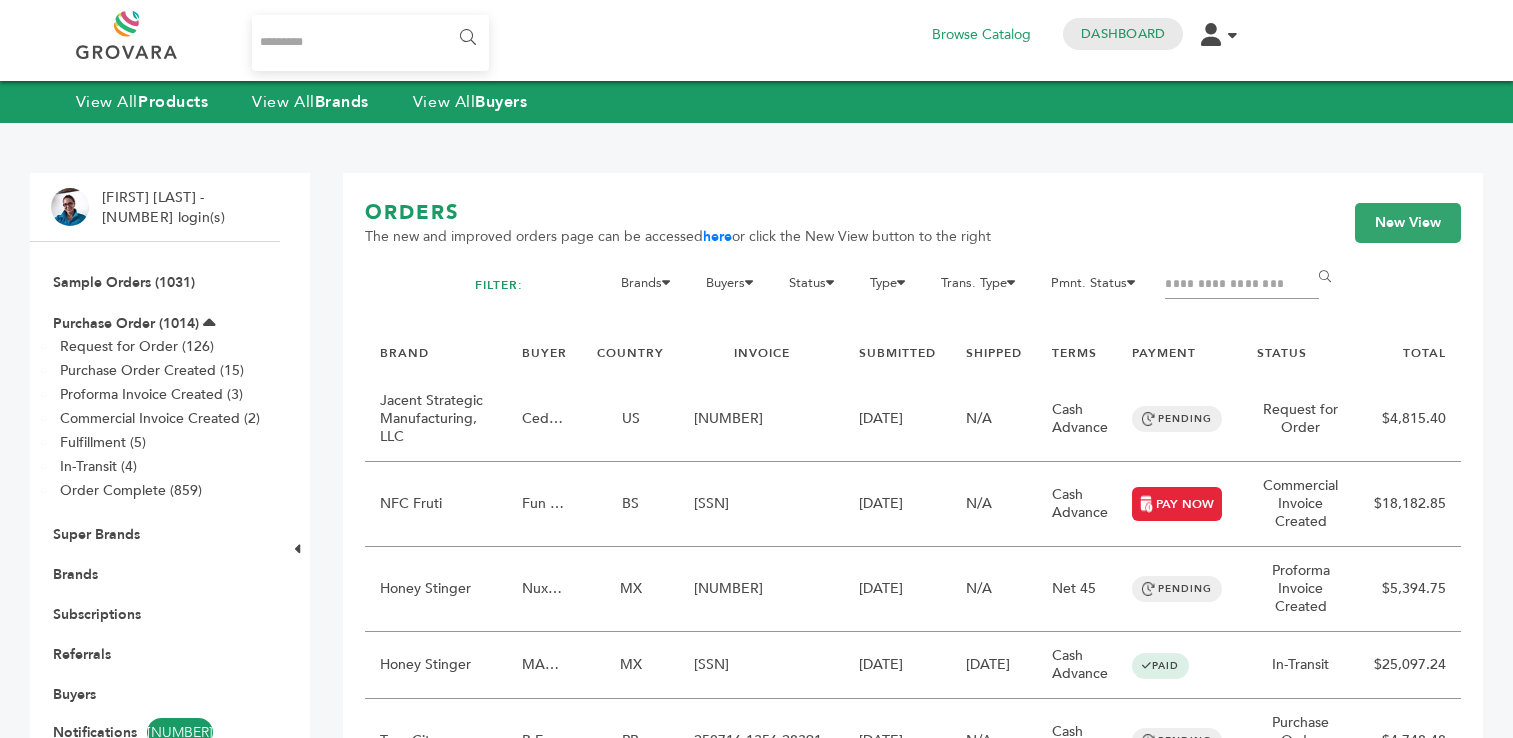 scroll, scrollTop: 0, scrollLeft: 0, axis: both 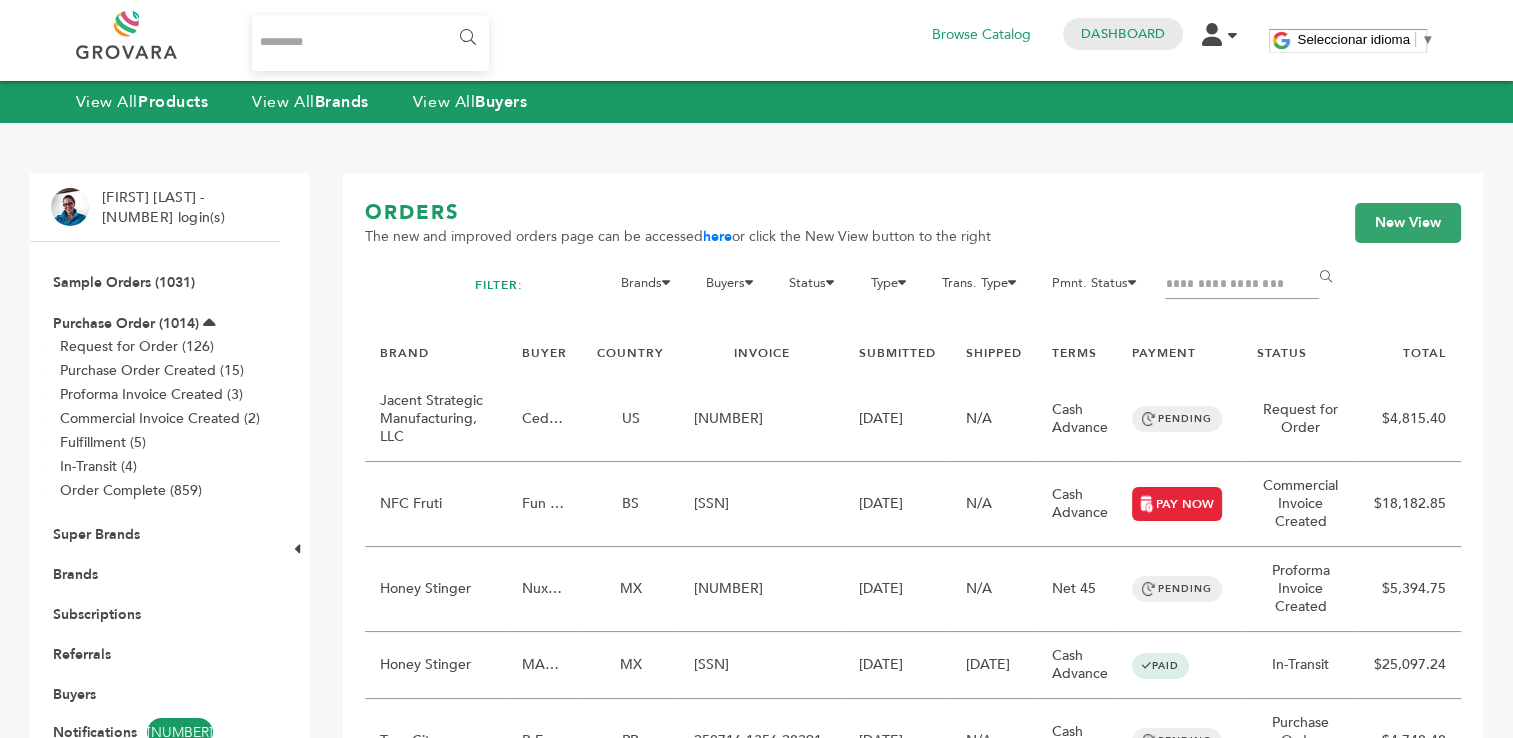 click at bounding box center [1242, 285] 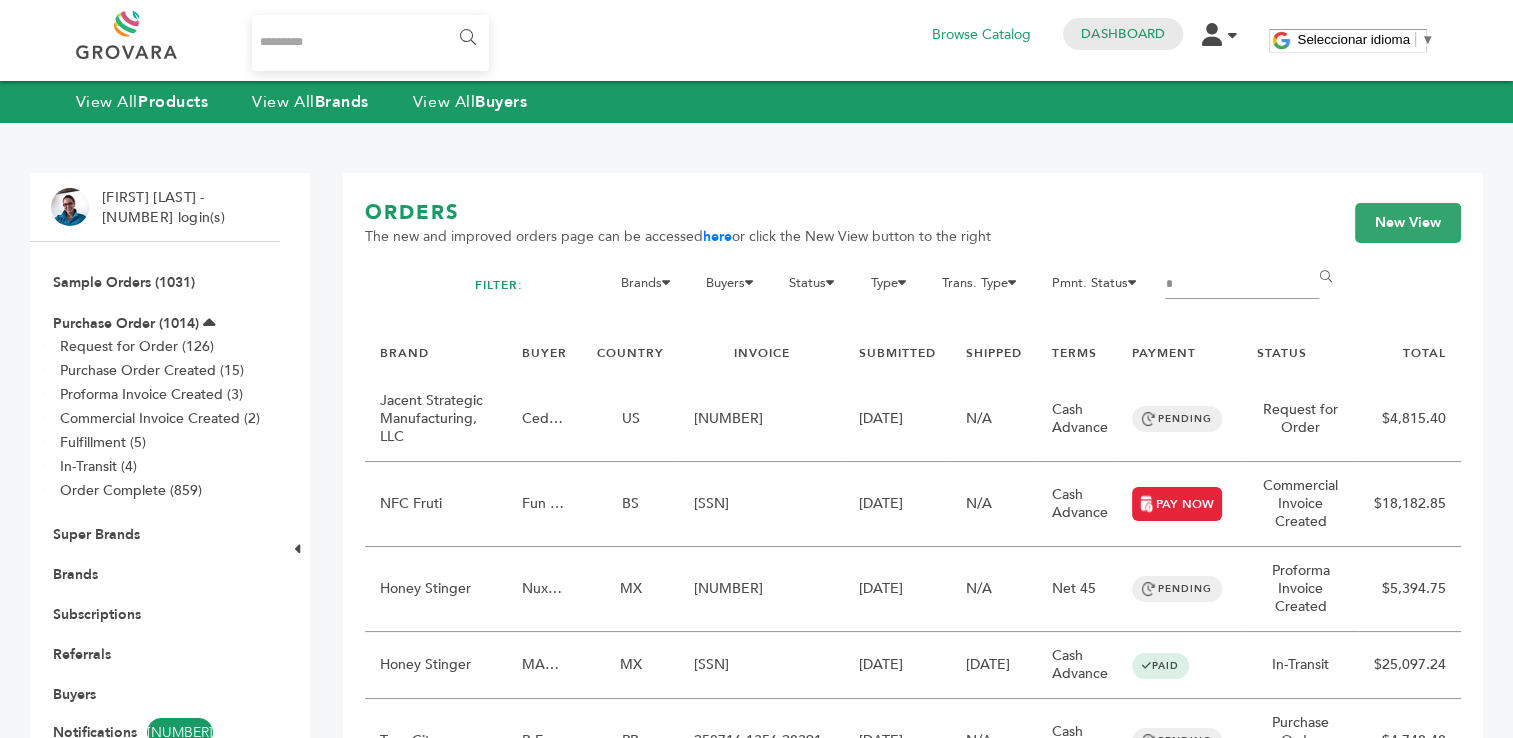 type 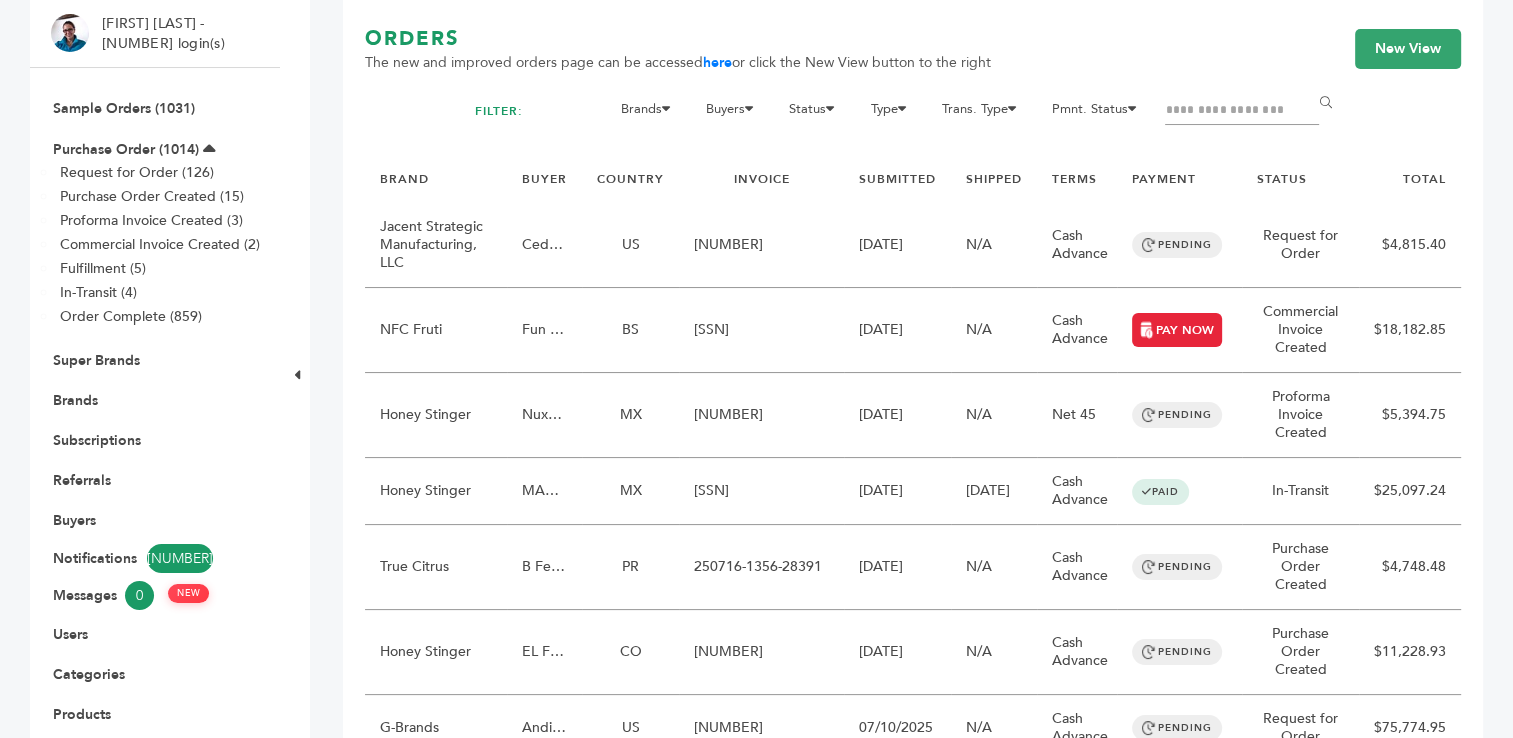 scroll, scrollTop: 224, scrollLeft: 0, axis: vertical 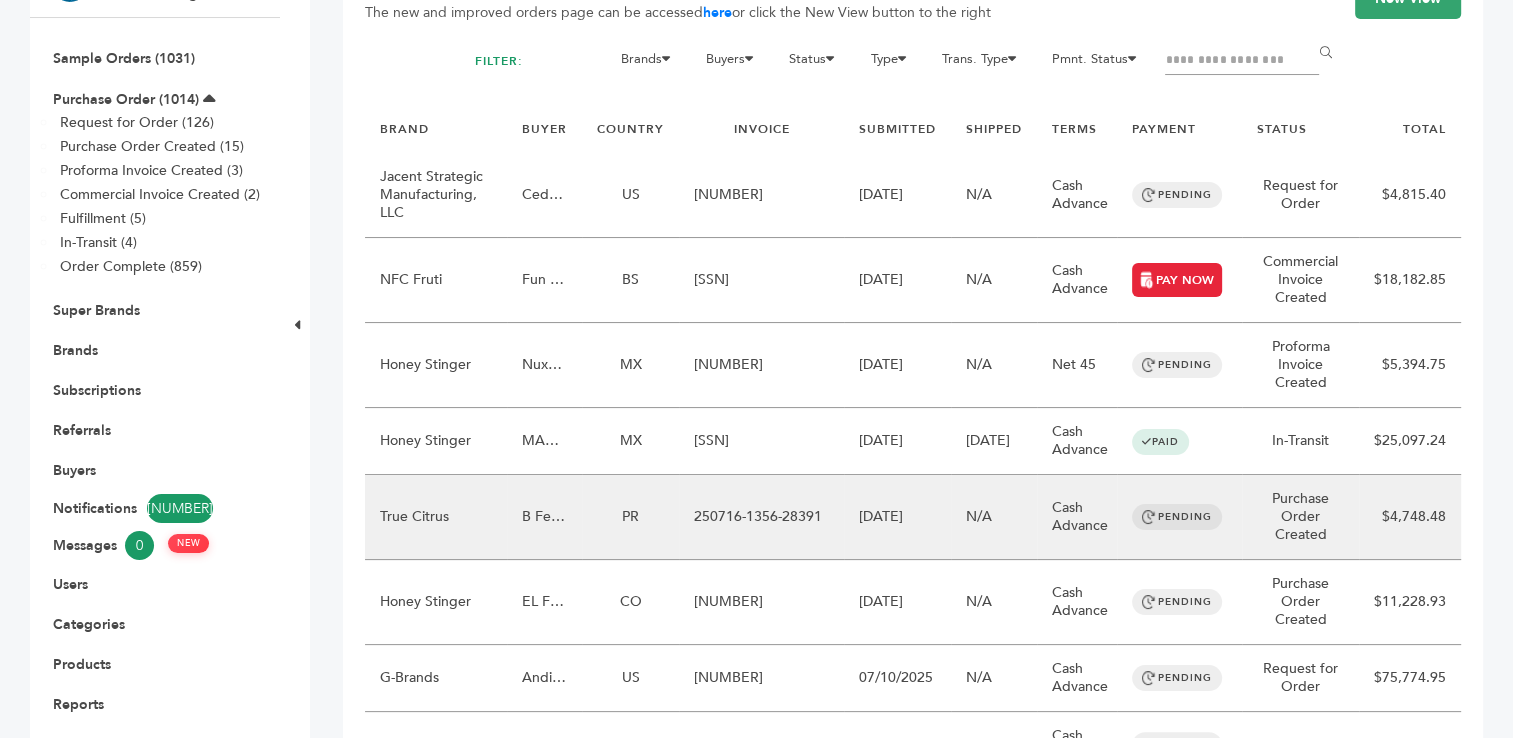 click on "250716-1356-28391" at bounding box center [761, 517] 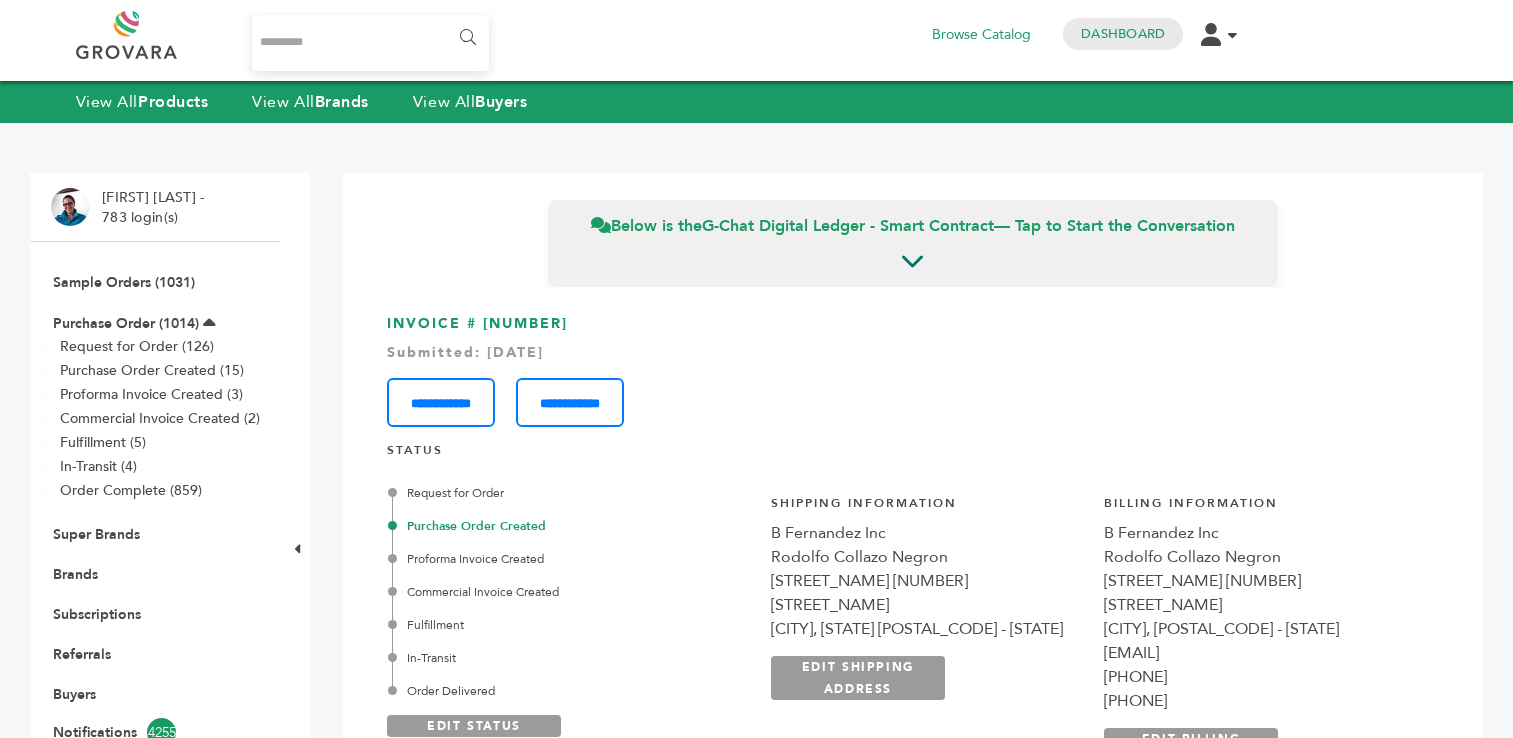 scroll, scrollTop: 0, scrollLeft: 0, axis: both 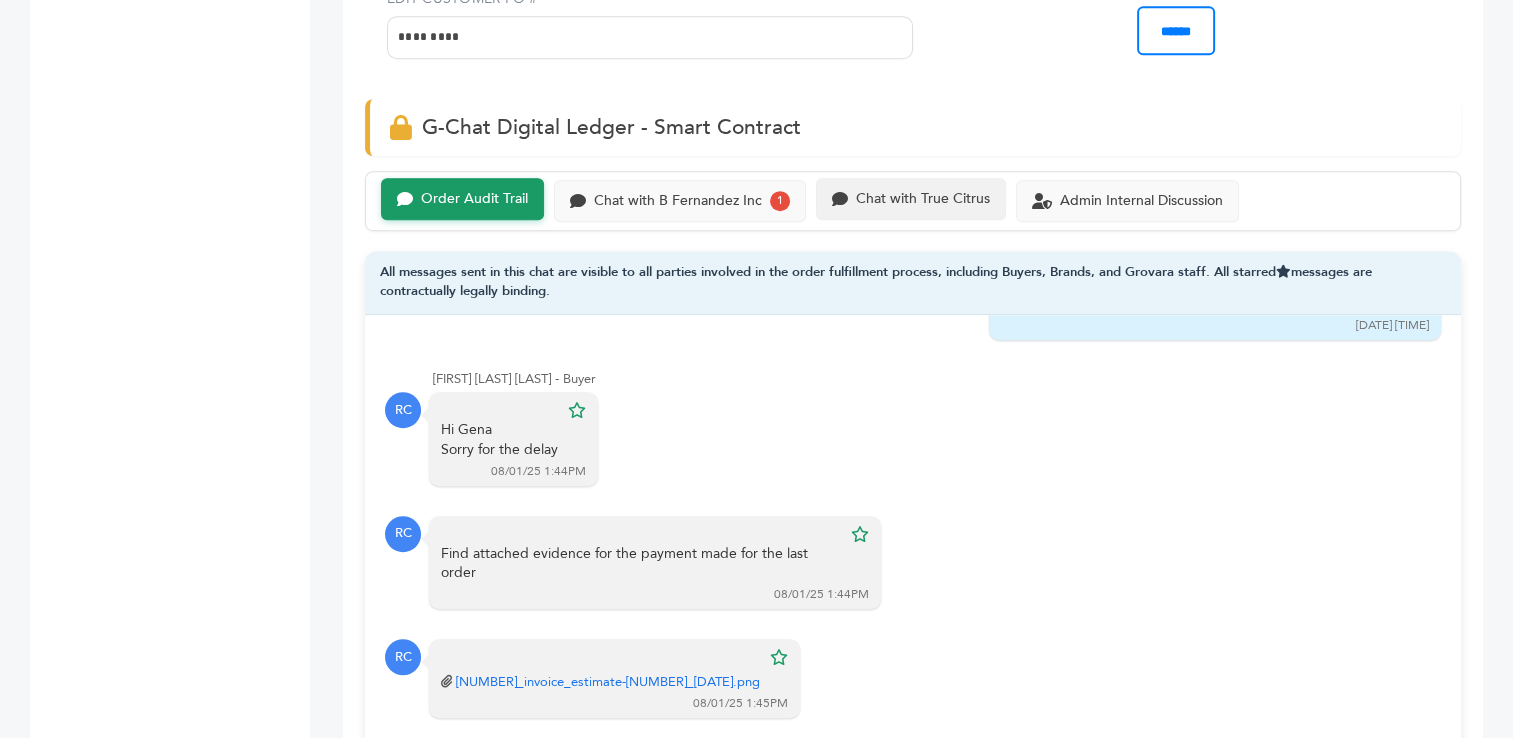 click on "Chat with True Citrus" at bounding box center [923, 199] 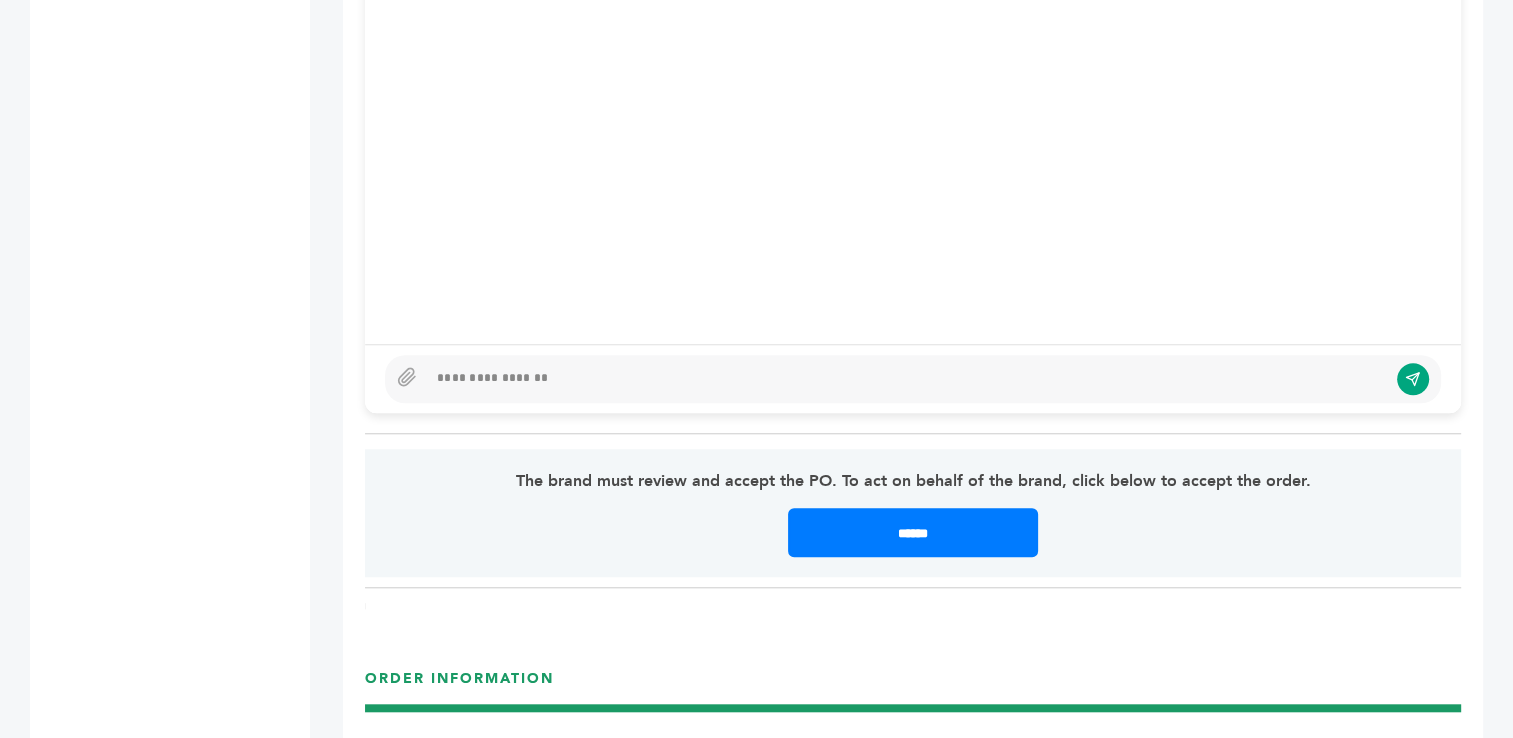 scroll, scrollTop: 1651, scrollLeft: 0, axis: vertical 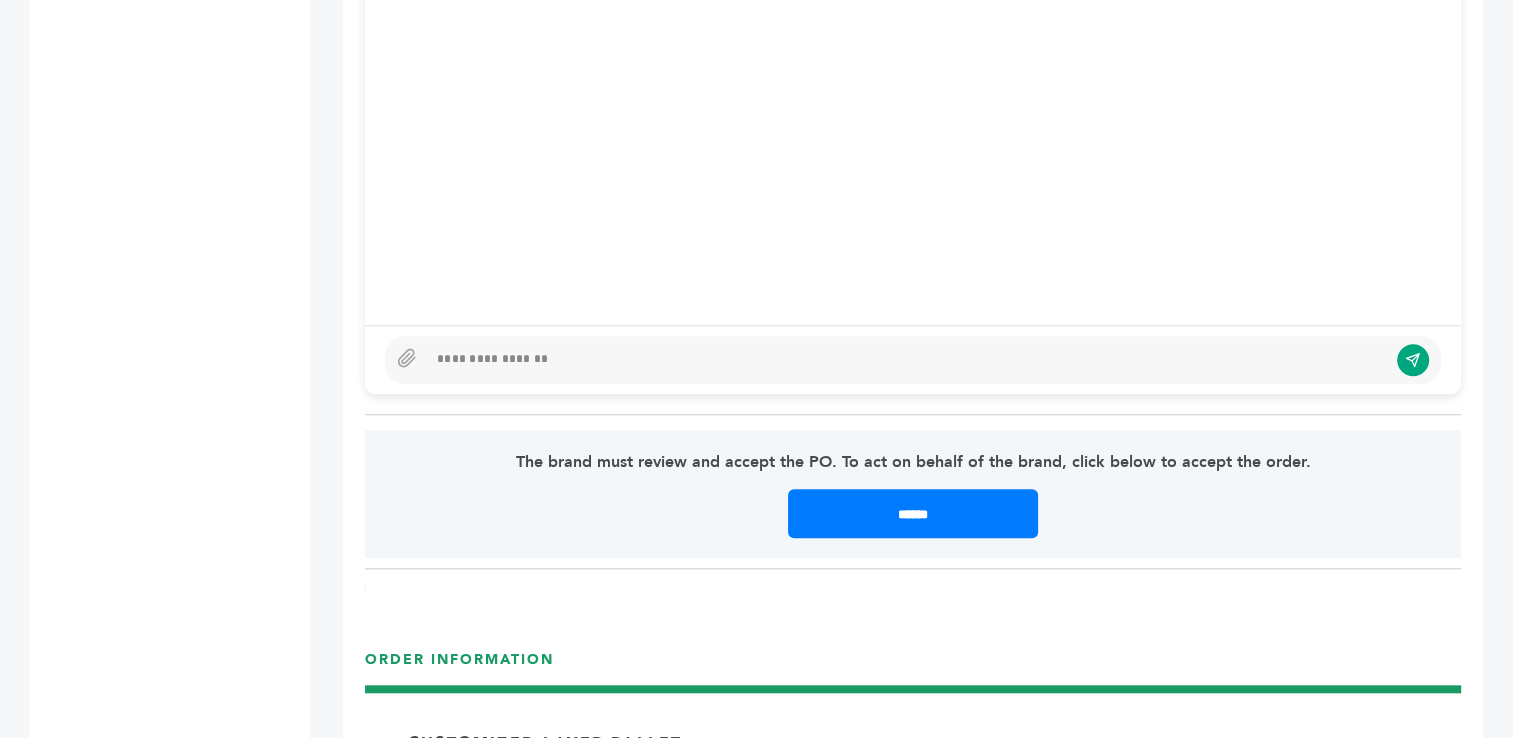 click at bounding box center [907, 360] 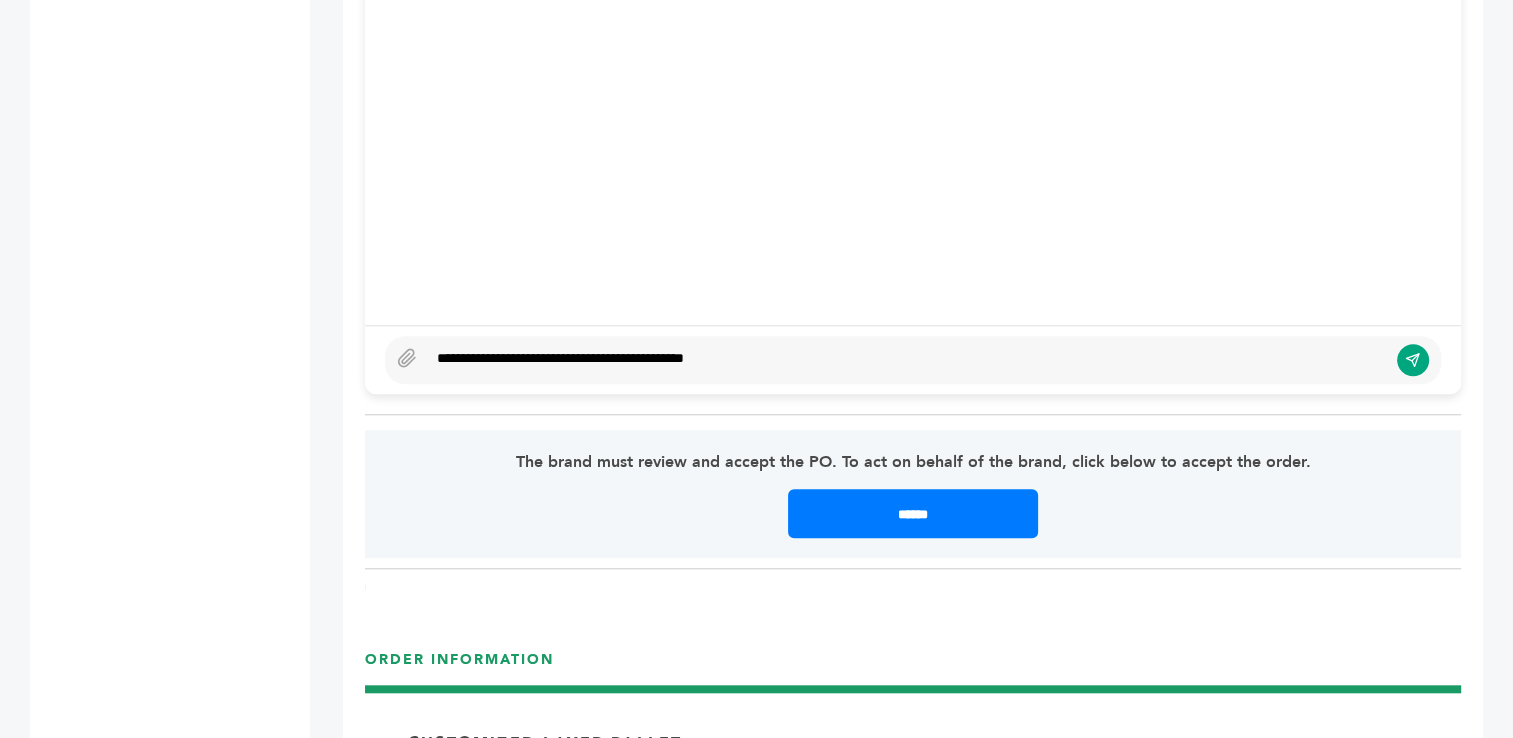 type on "**********" 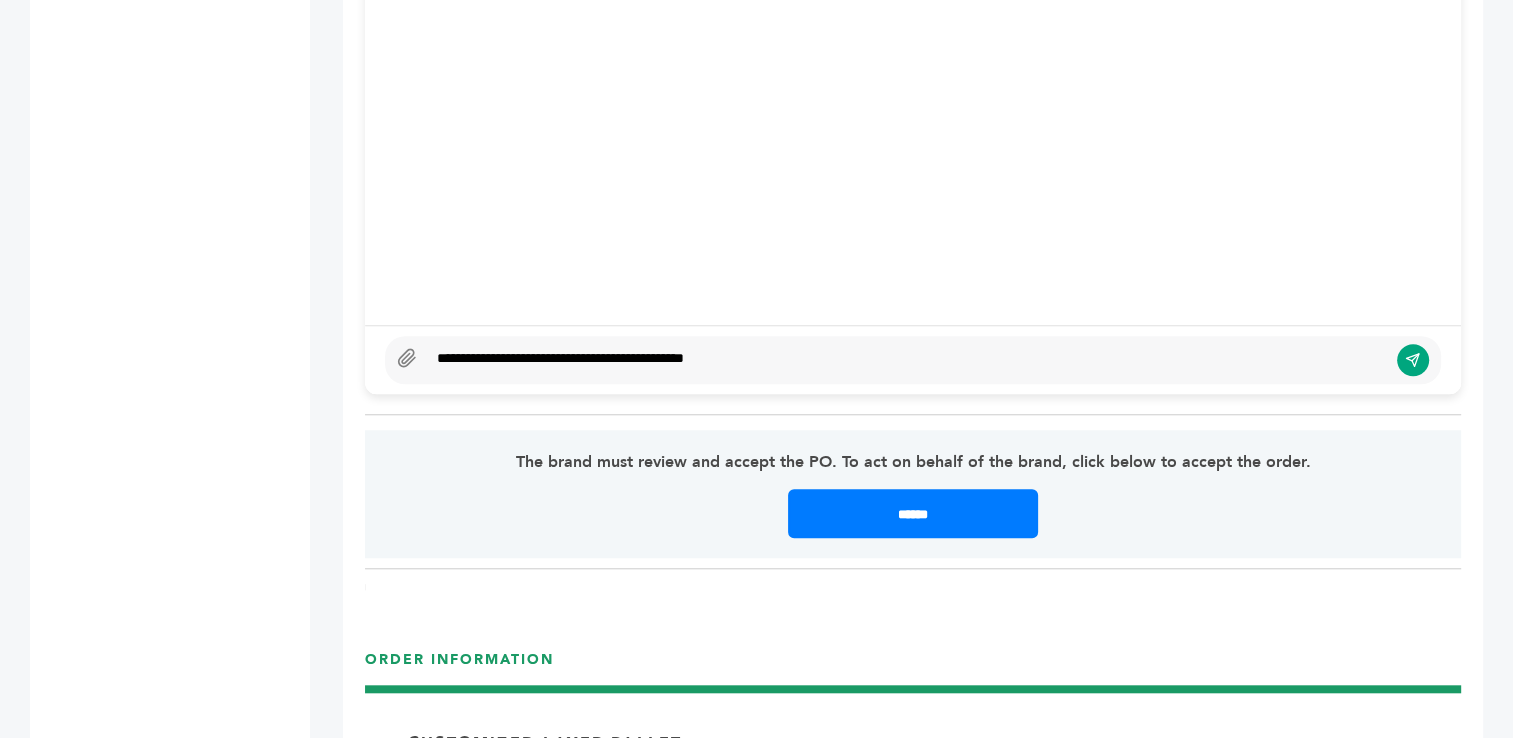click 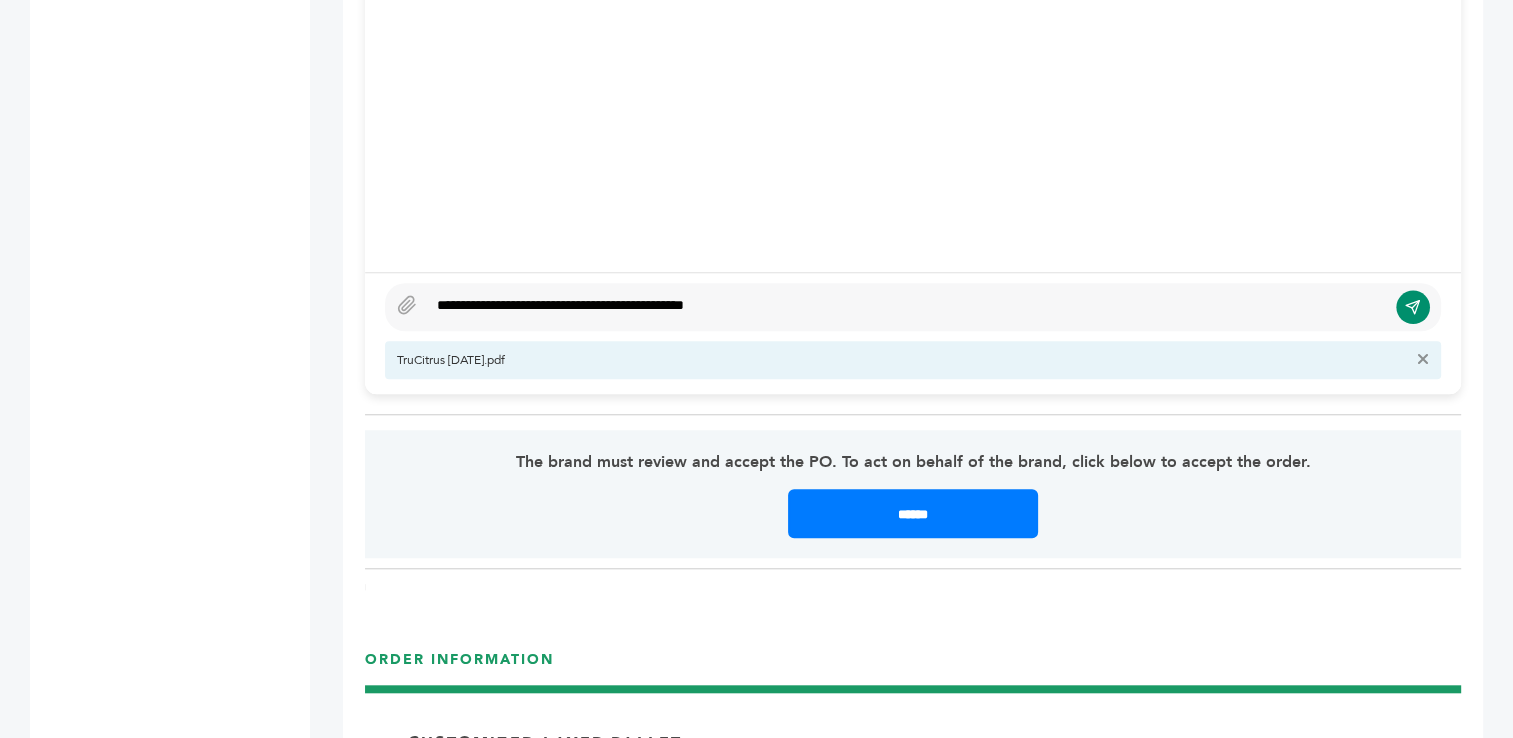 click 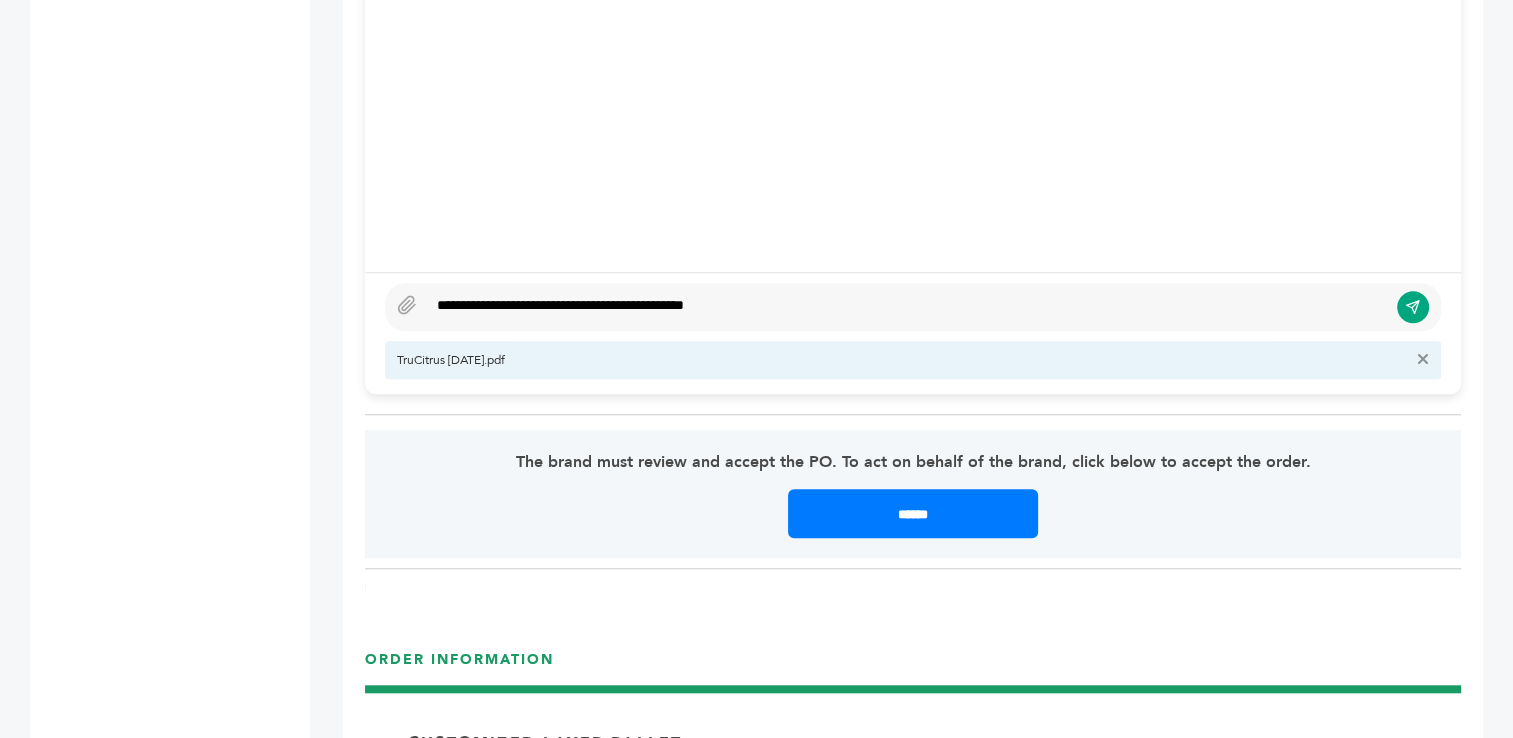 type 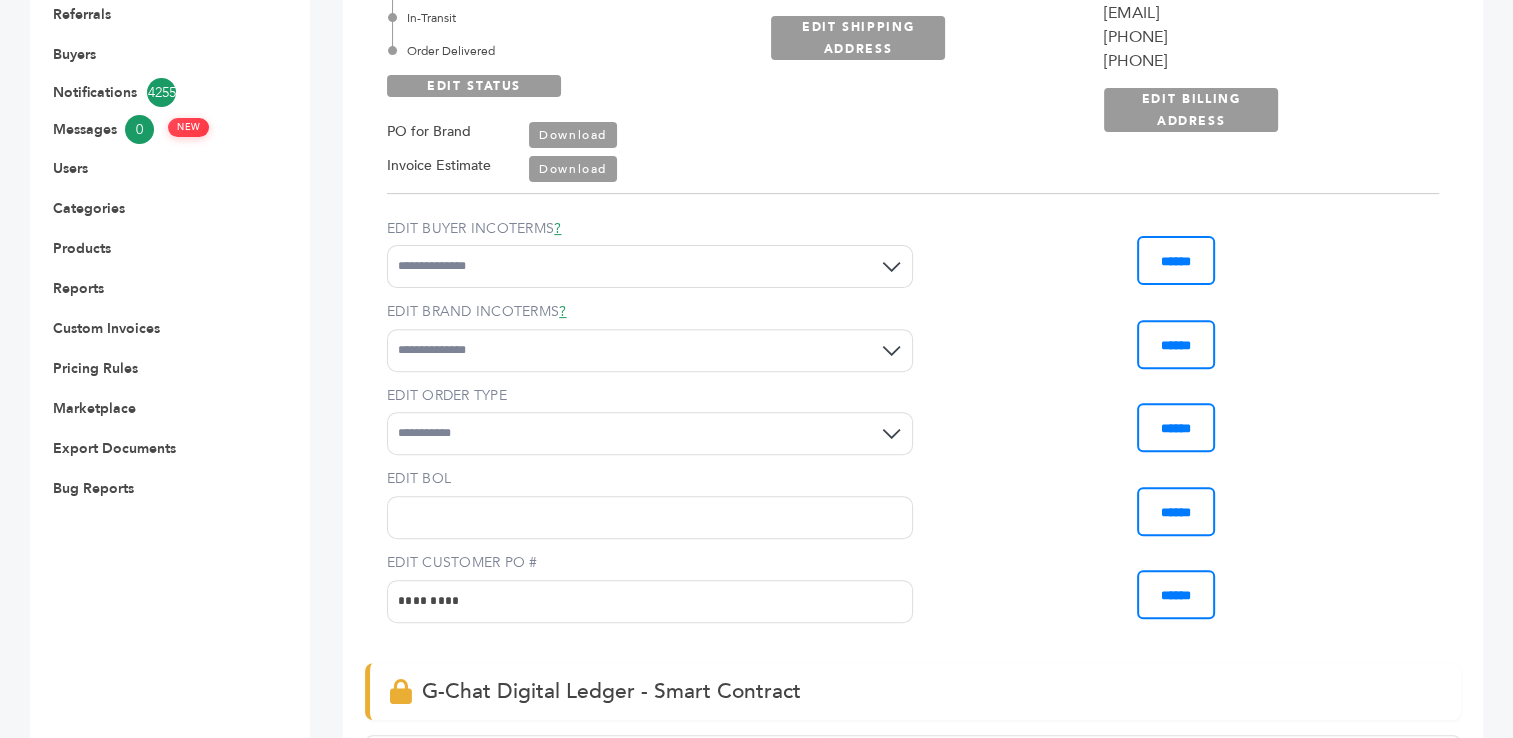 scroll, scrollTop: 460, scrollLeft: 0, axis: vertical 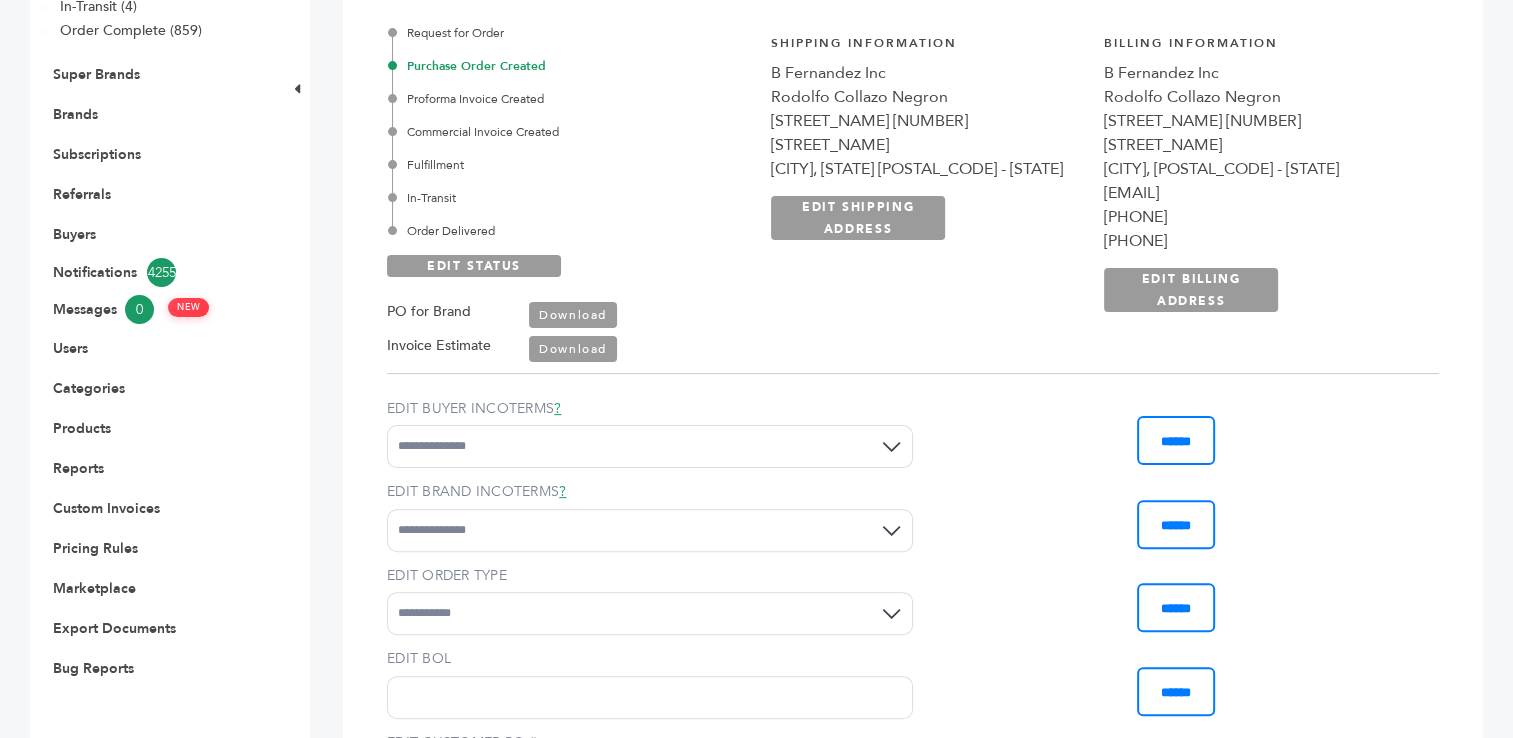 click on "Download" at bounding box center (573, 315) 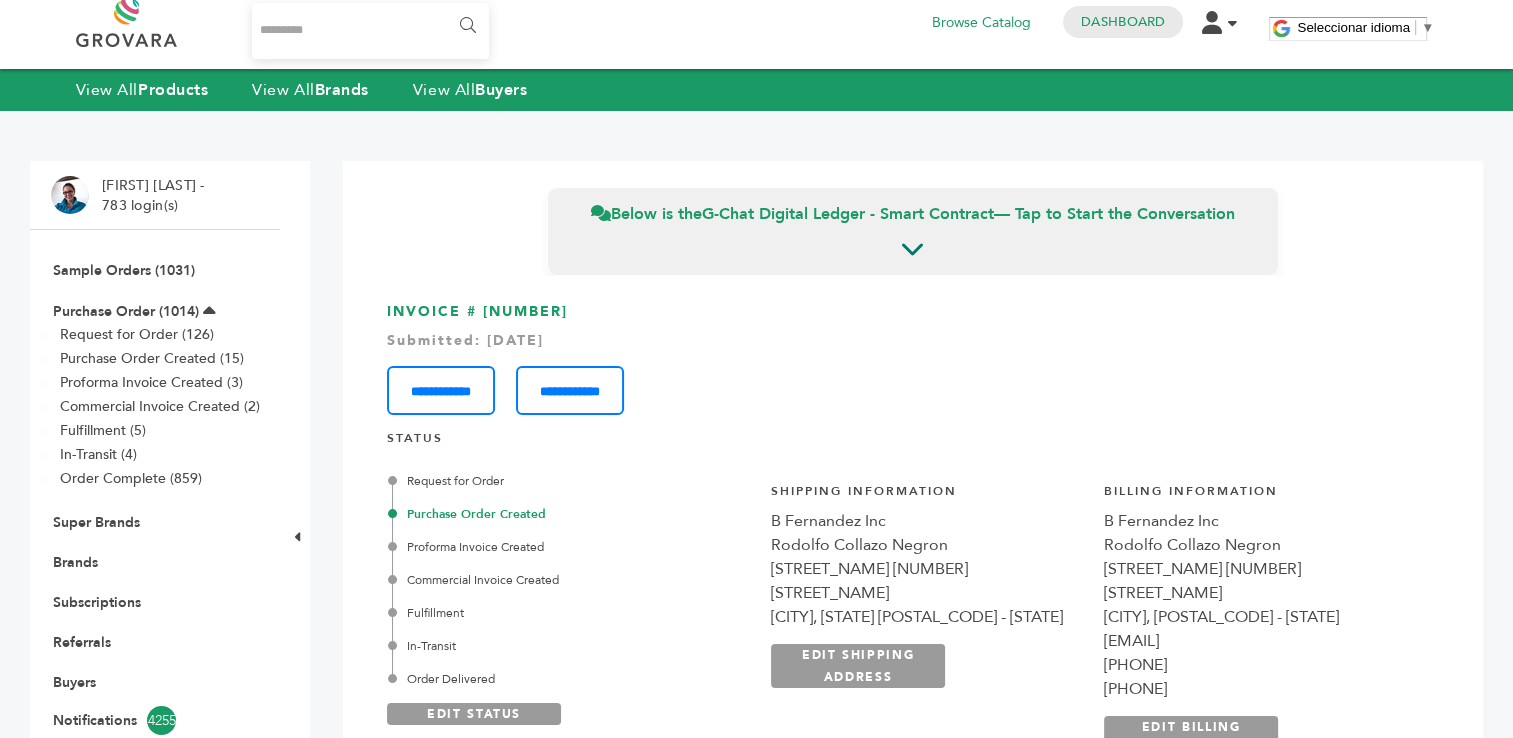 scroll, scrollTop: 0, scrollLeft: 0, axis: both 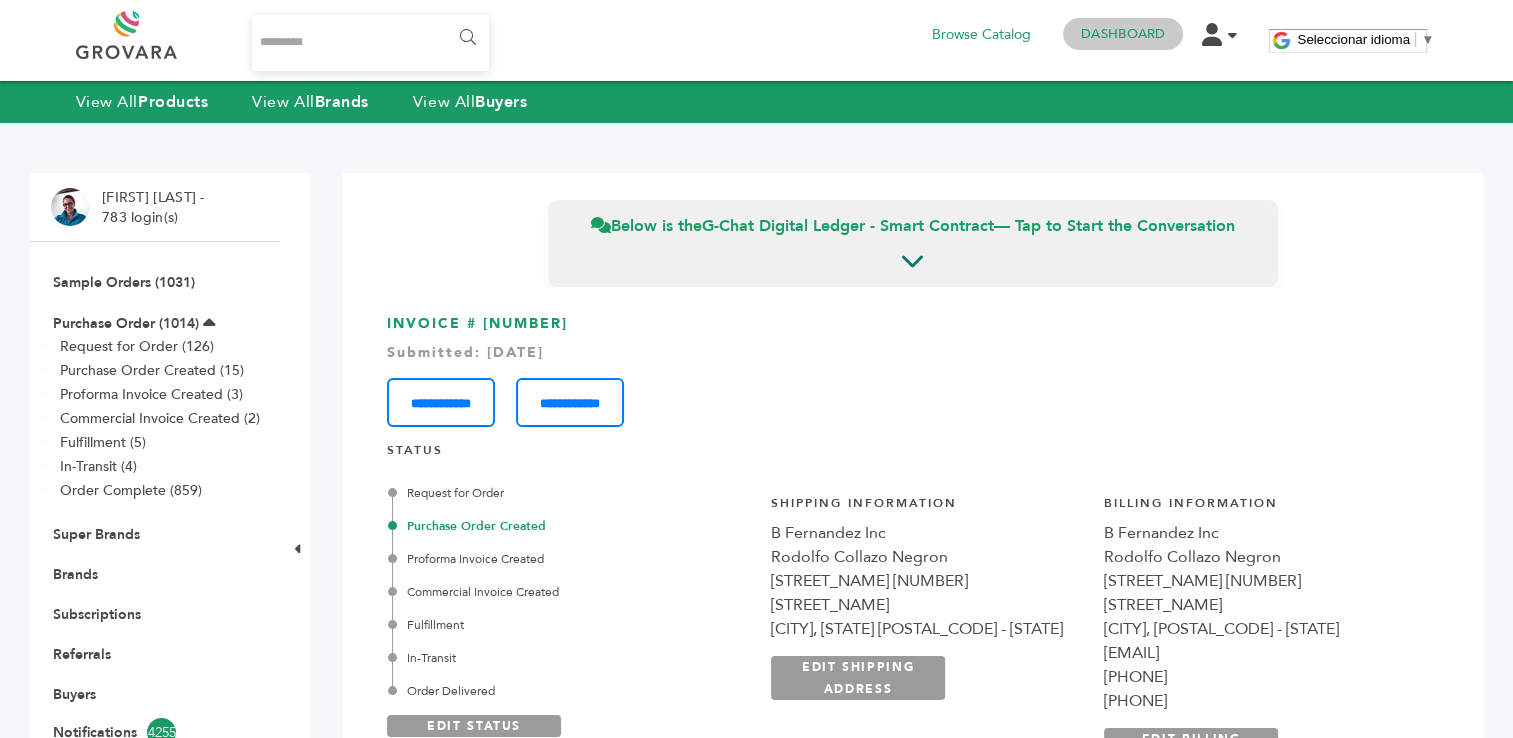 click on "Dashboard" at bounding box center (1123, 34) 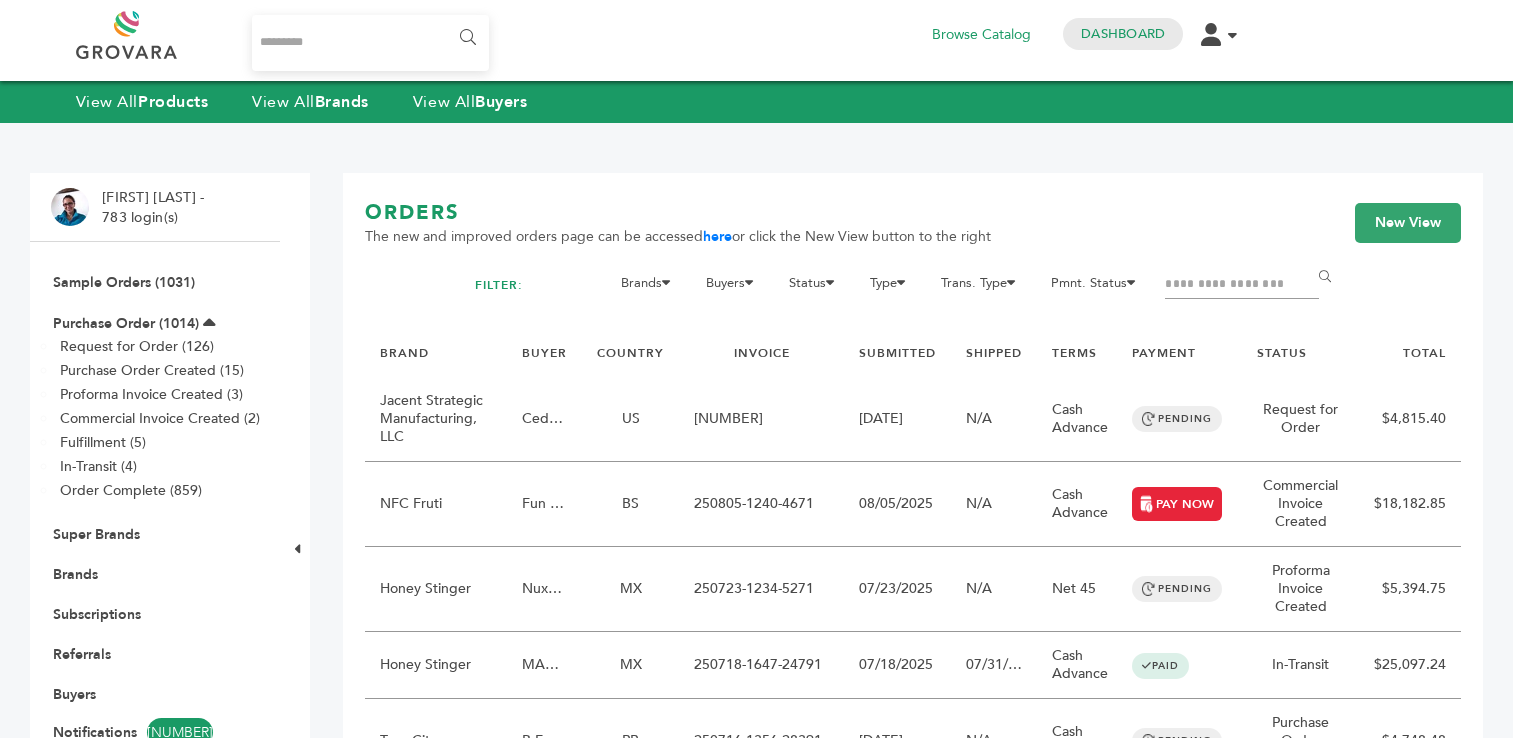 scroll, scrollTop: 0, scrollLeft: 0, axis: both 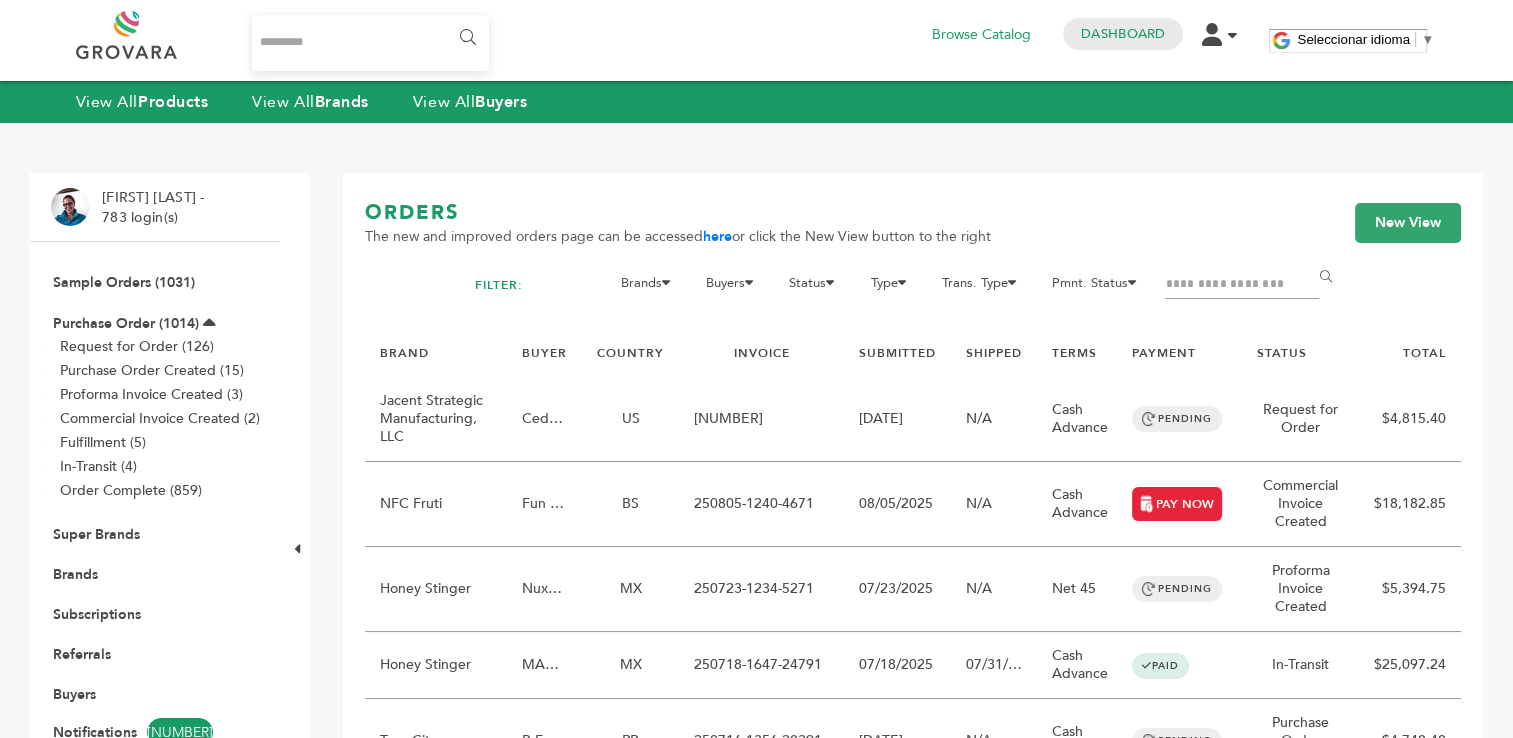 click at bounding box center (1242, 285) 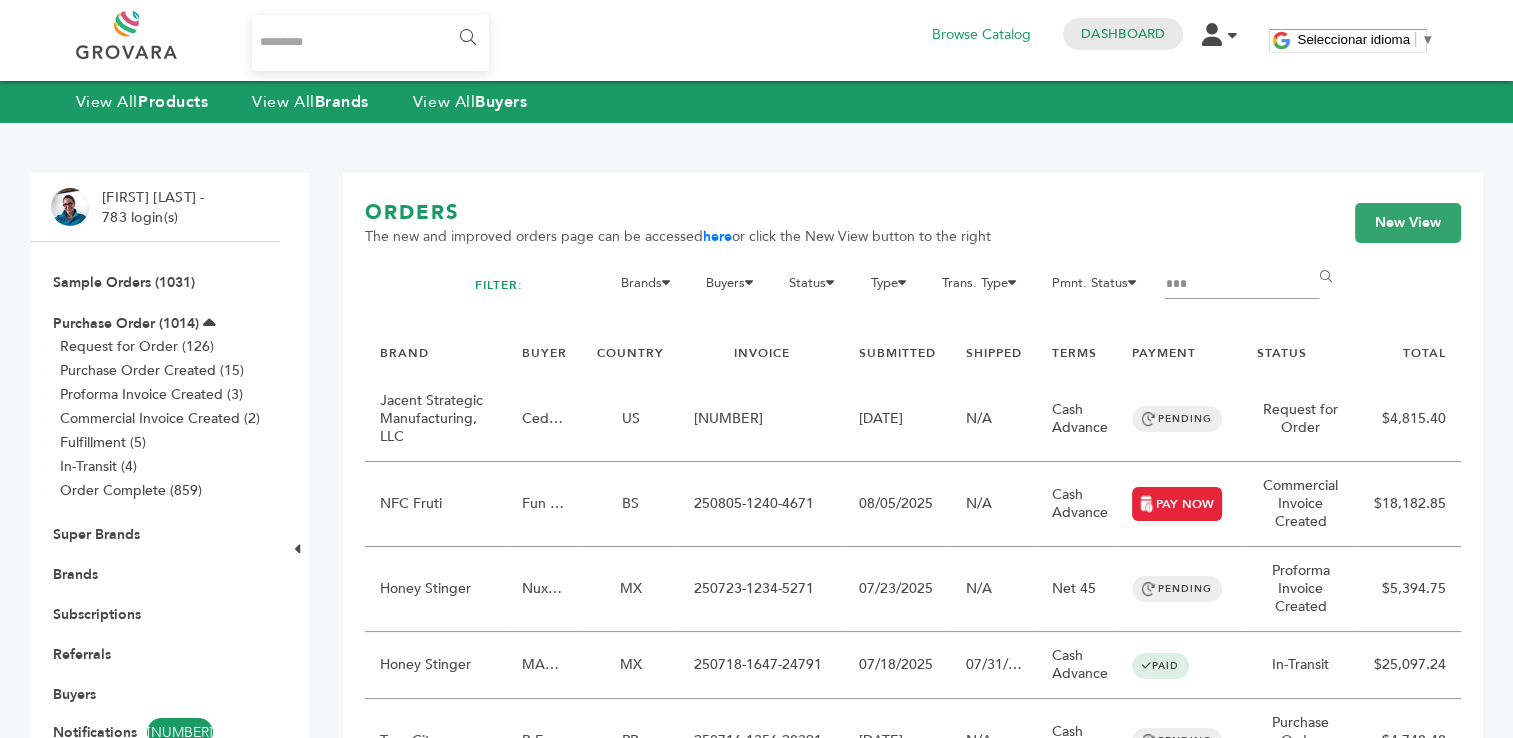 type on "******" 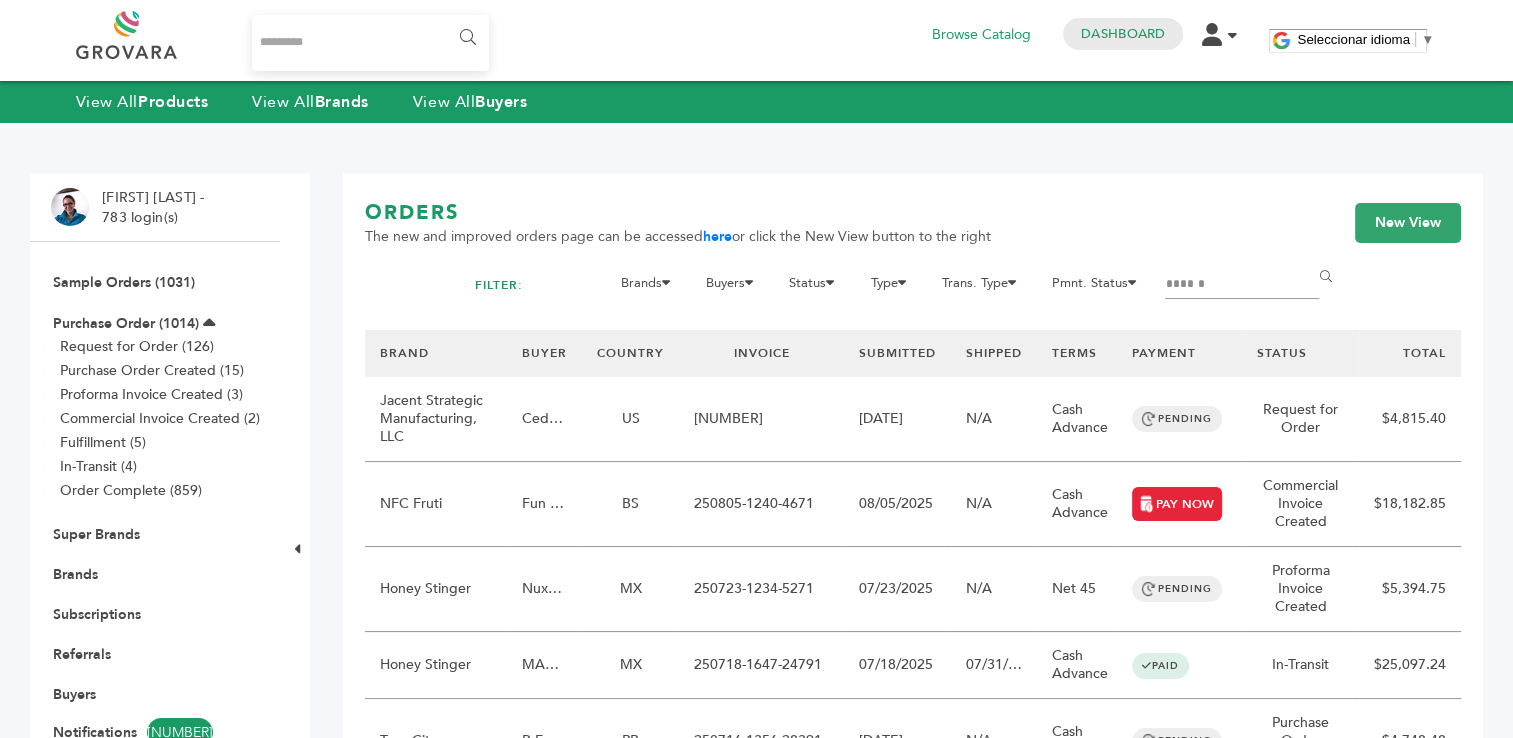 click on "******" at bounding box center (1328, 277) 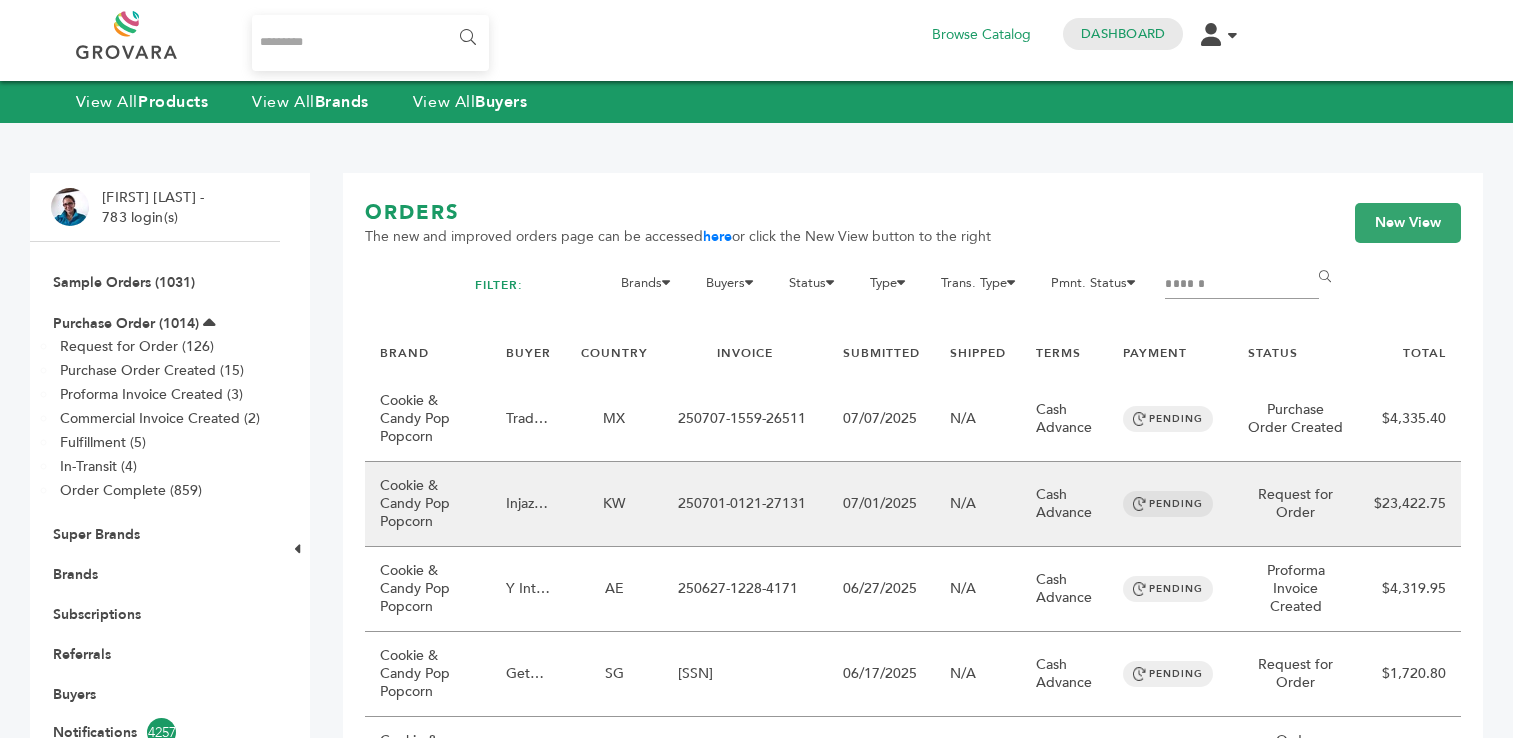 scroll, scrollTop: 0, scrollLeft: 0, axis: both 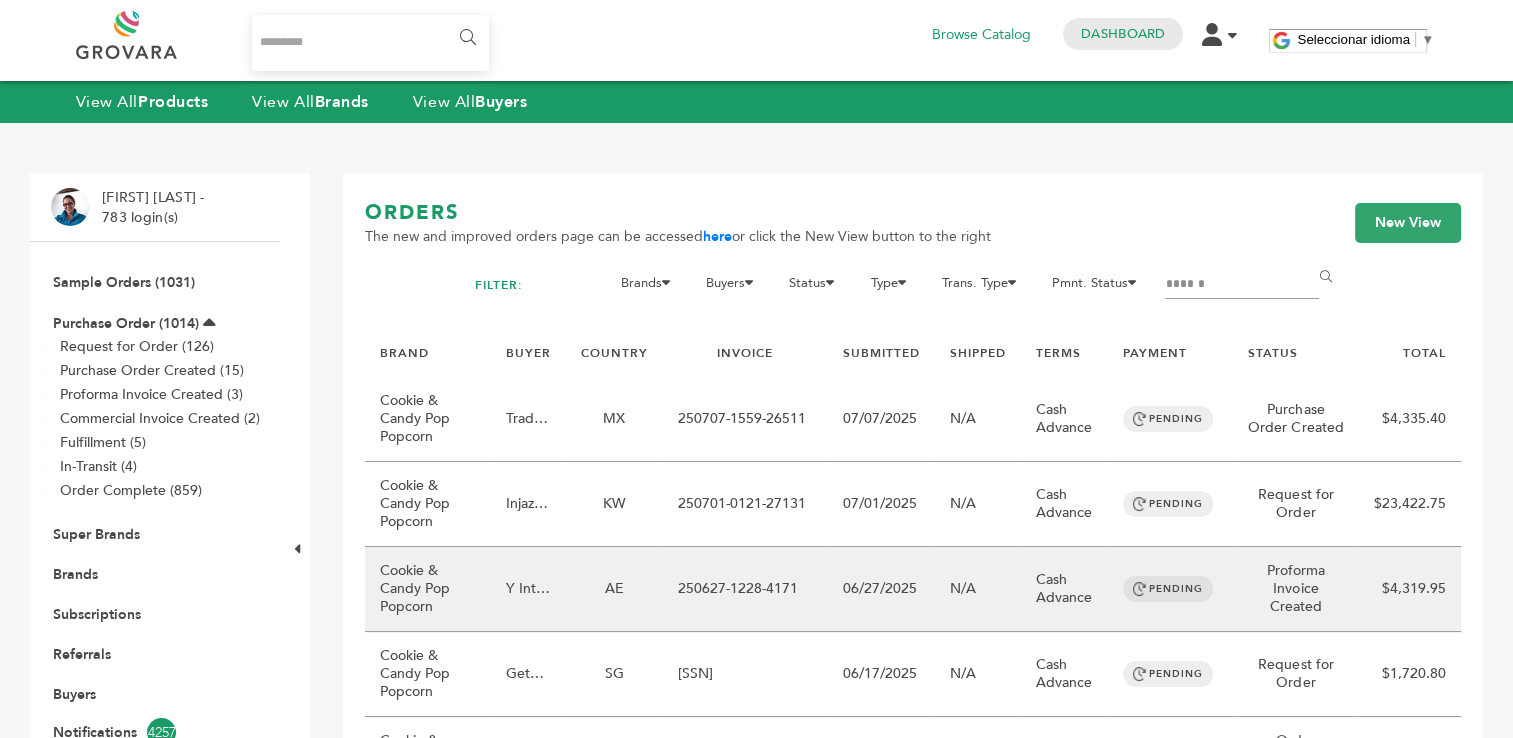 click on "250627-1228-4171" at bounding box center (745, 589) 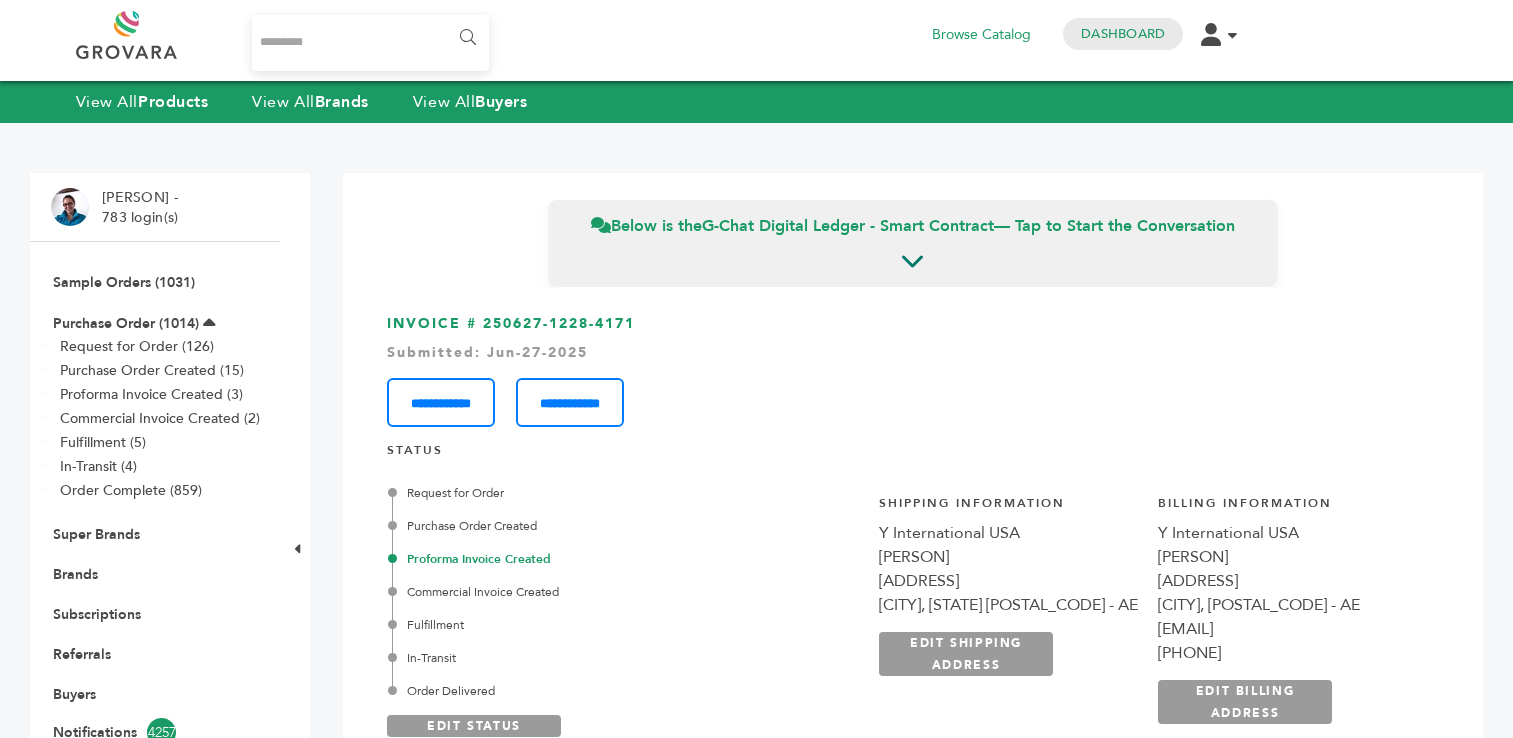 scroll, scrollTop: 0, scrollLeft: 0, axis: both 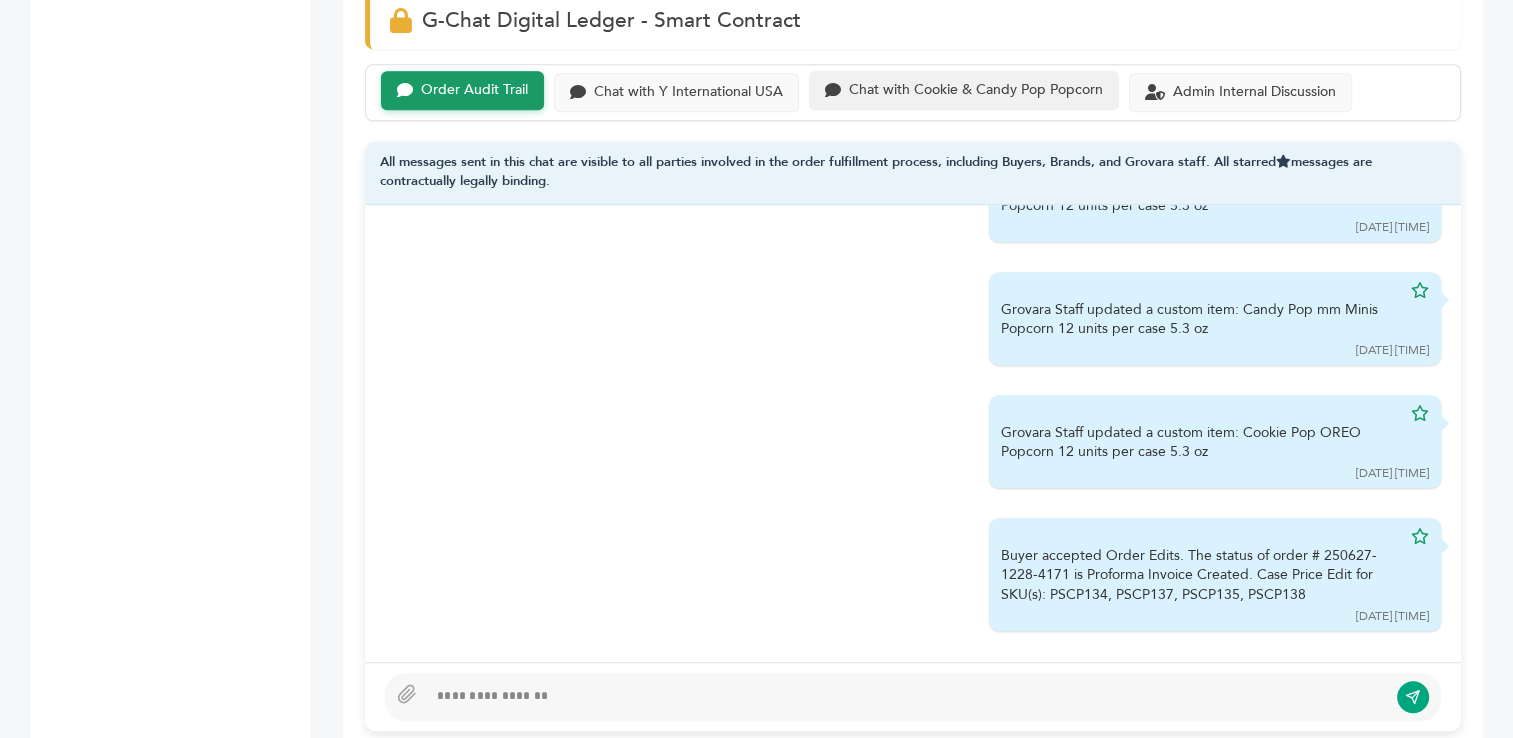 click on "Chat with Cookie & Candy Pop Popcorn" at bounding box center [976, 90] 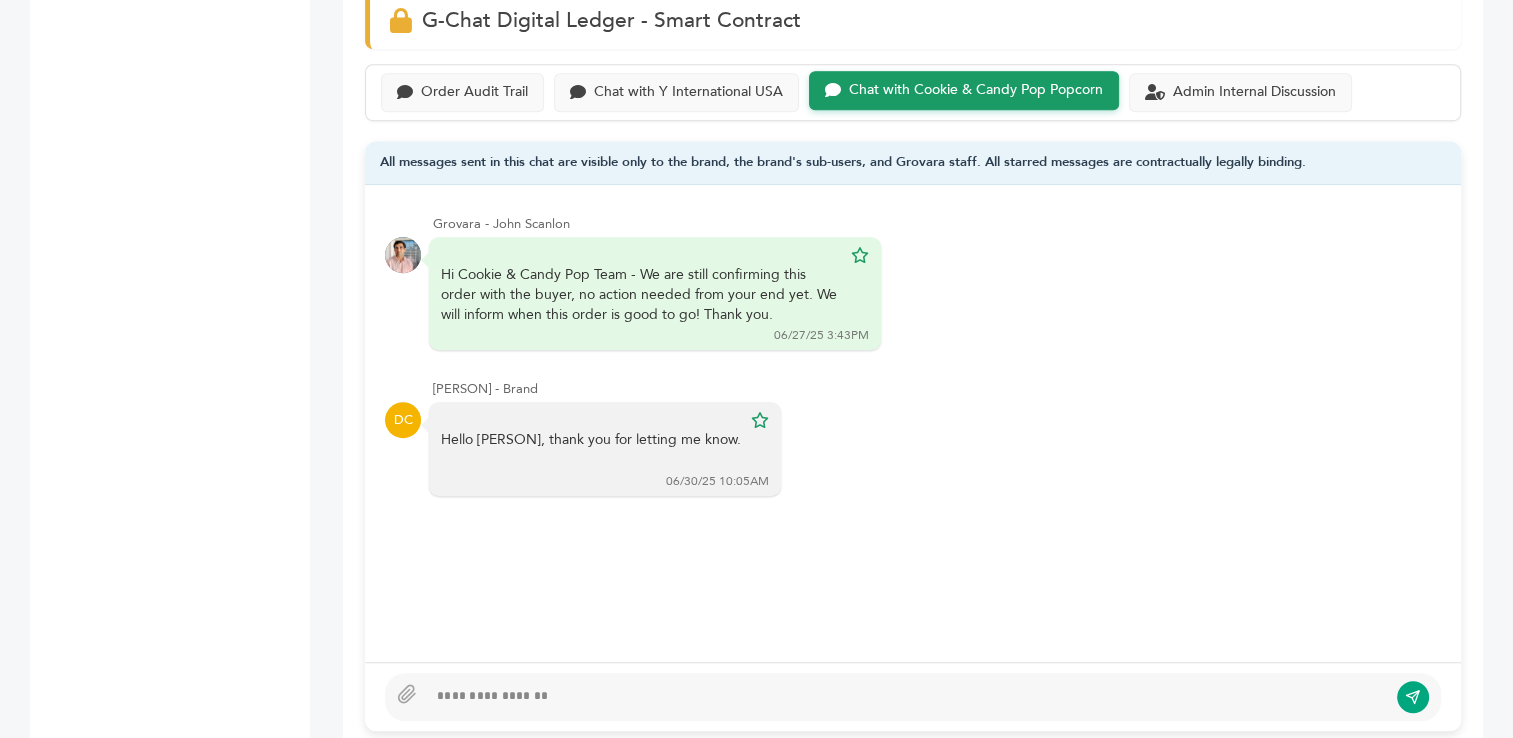 click at bounding box center [913, 697] 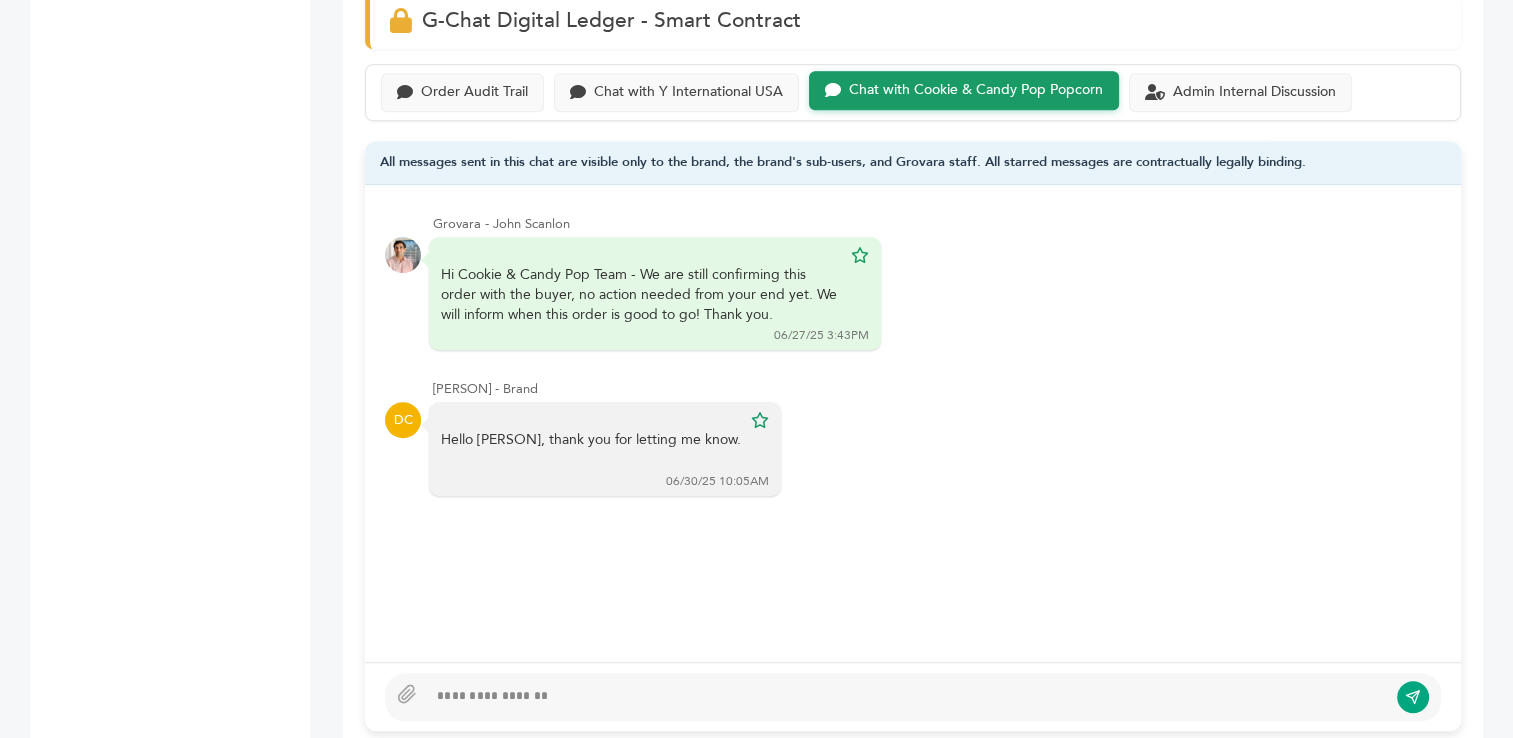 type 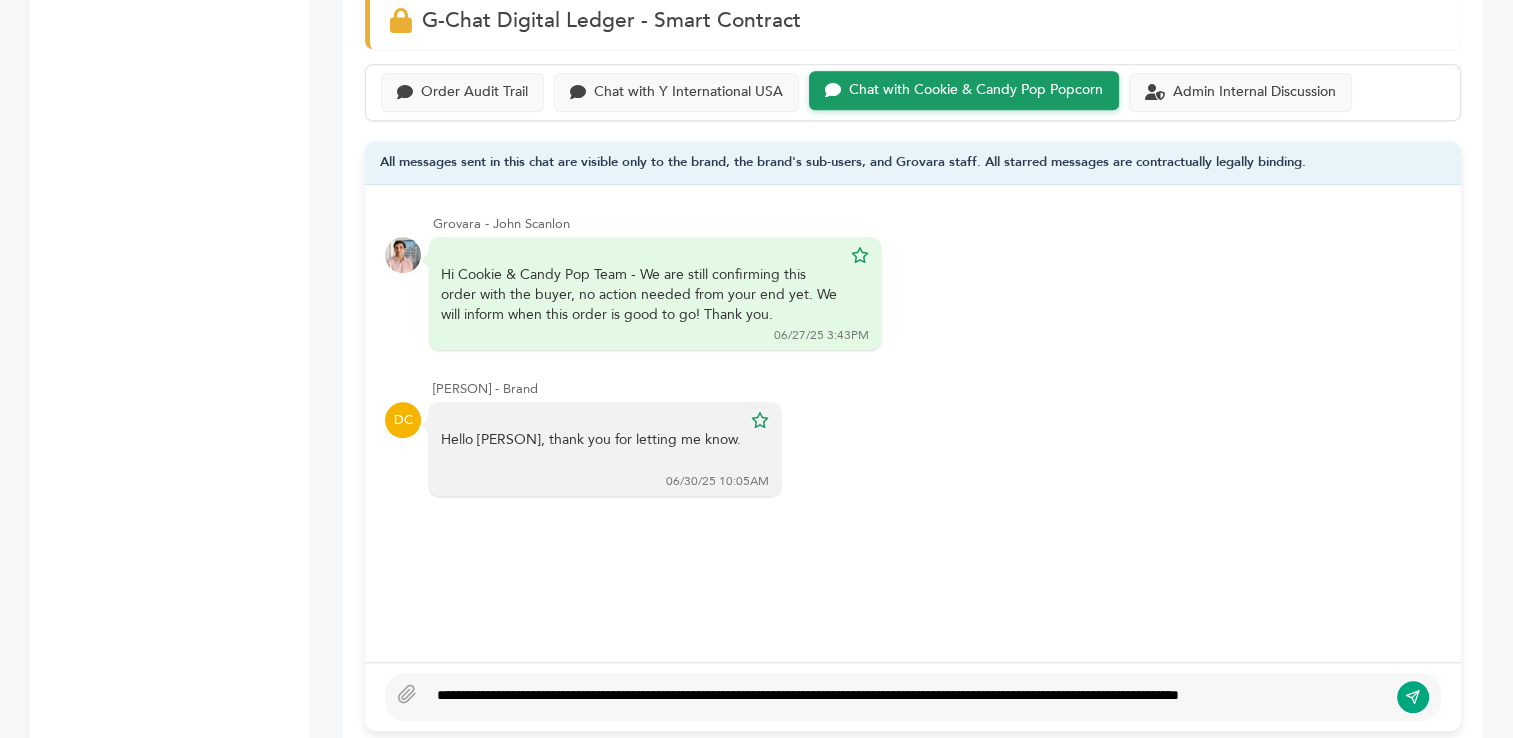 scroll, scrollTop: 1297, scrollLeft: 0, axis: vertical 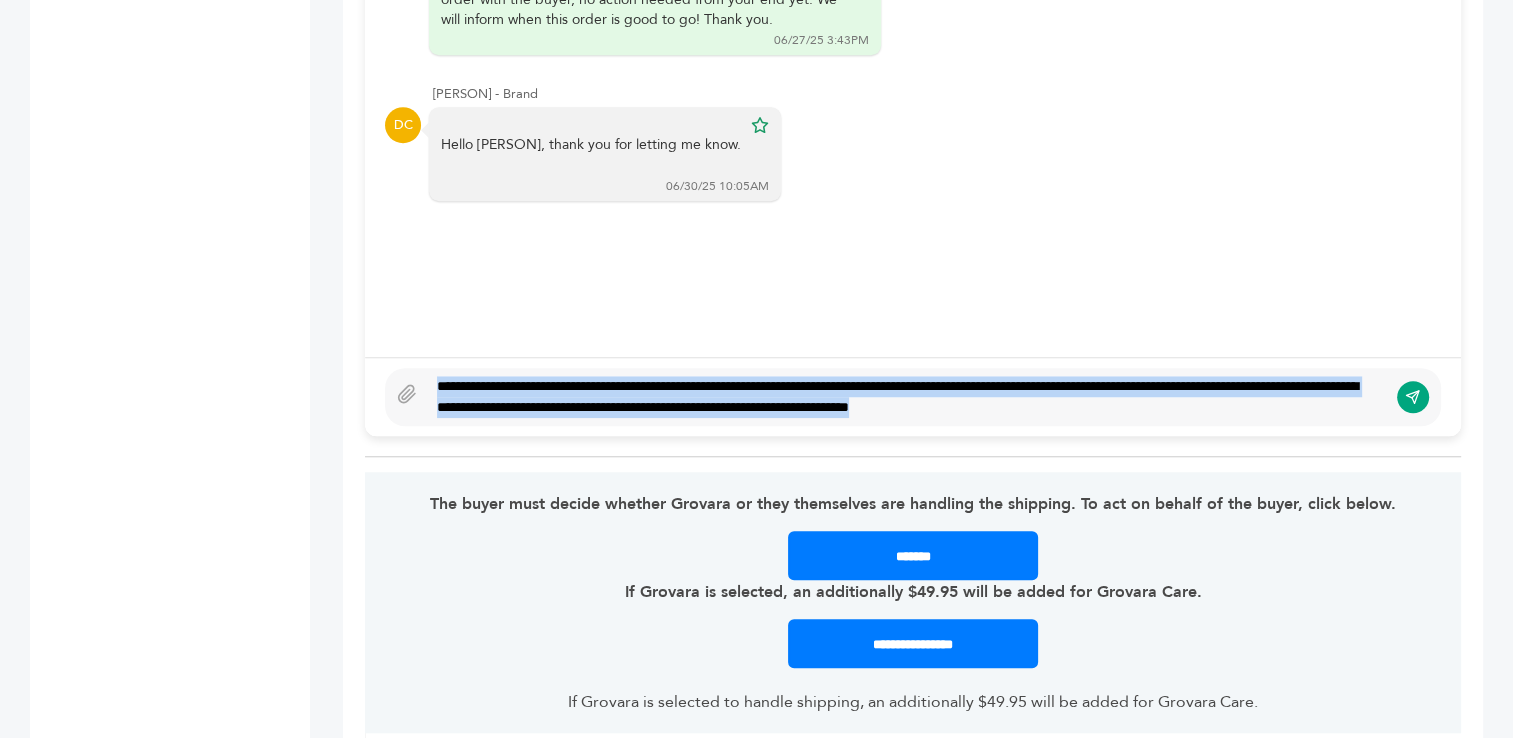 drag, startPoint x: 1176, startPoint y: 402, endPoint x: 420, endPoint y: 382, distance: 756.2645 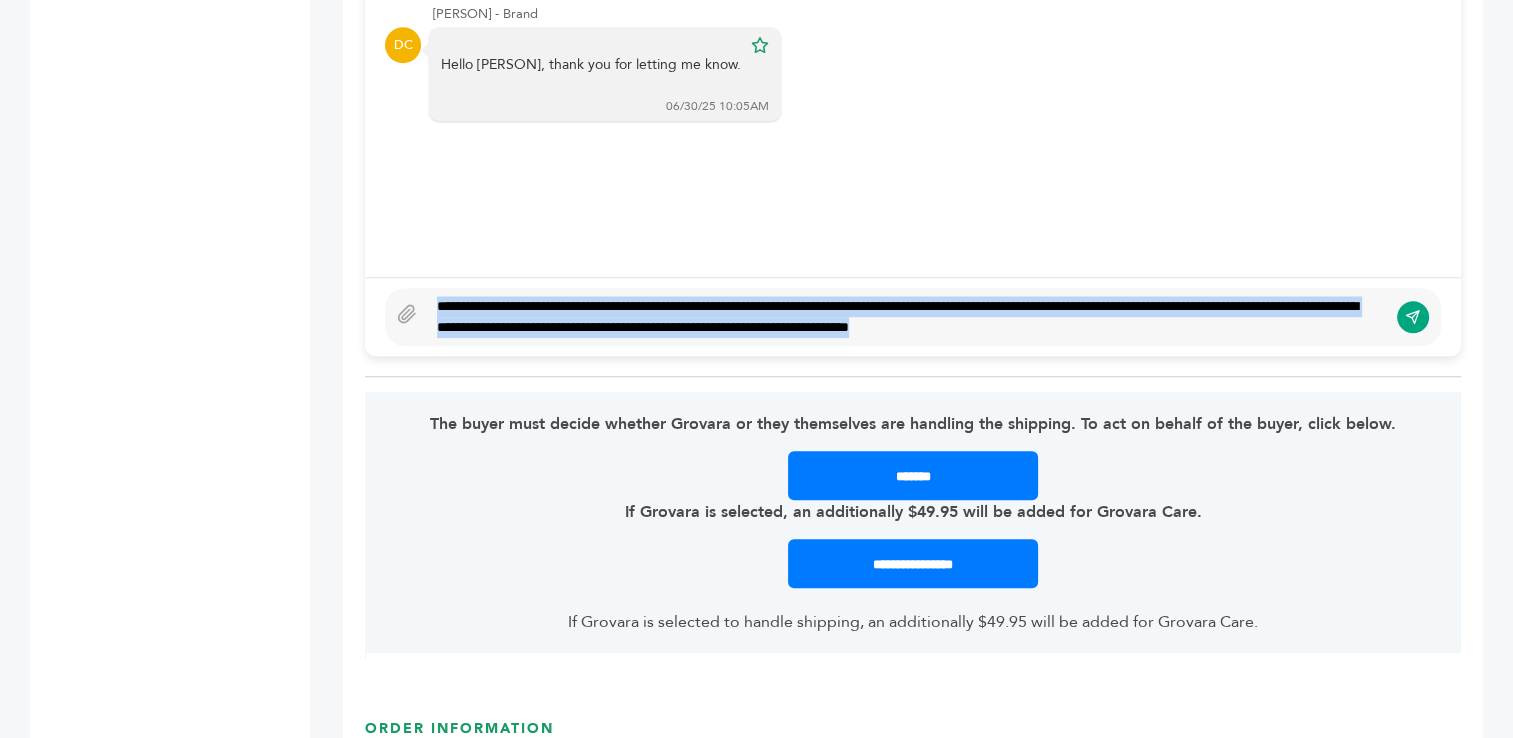 scroll, scrollTop: 1762, scrollLeft: 0, axis: vertical 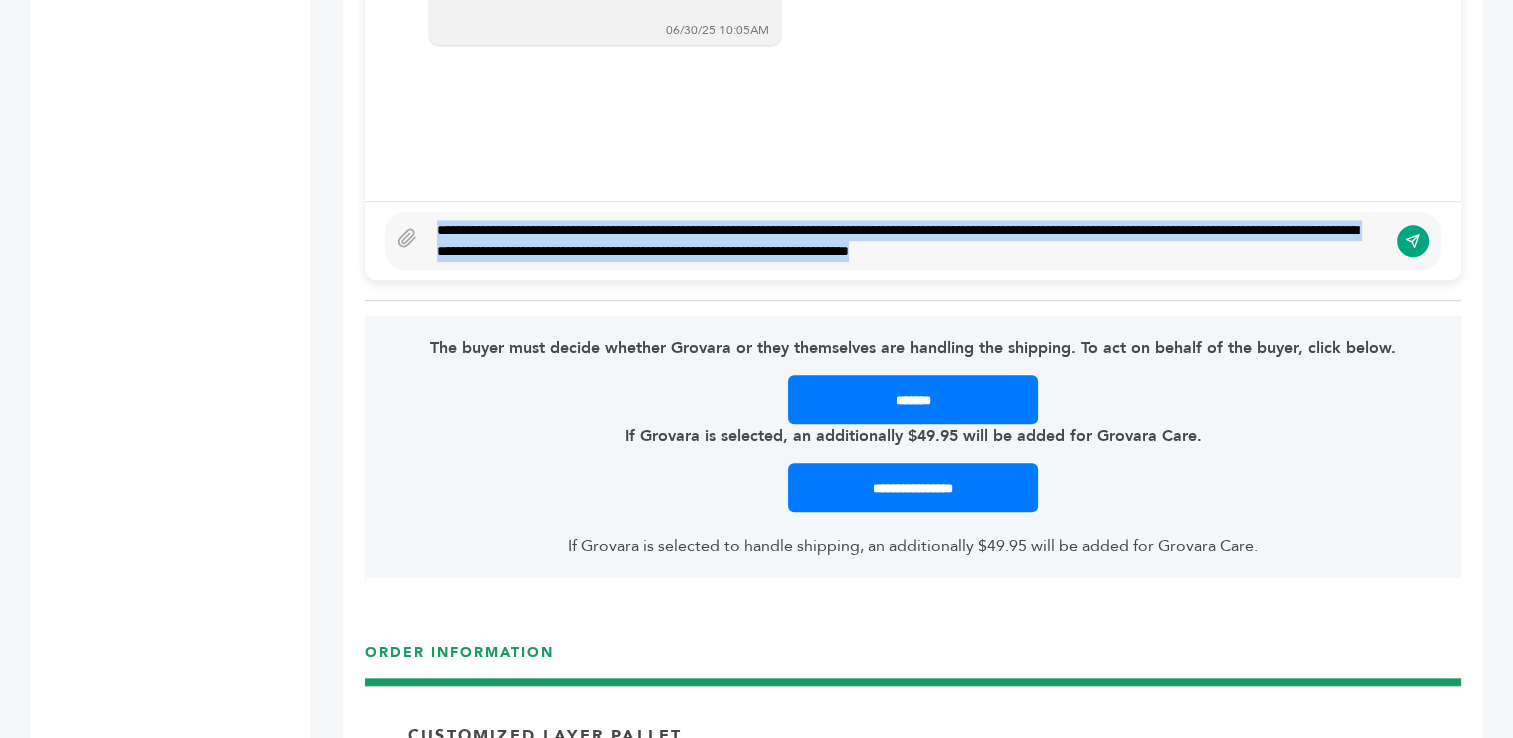click on "**********" at bounding box center (907, 241) 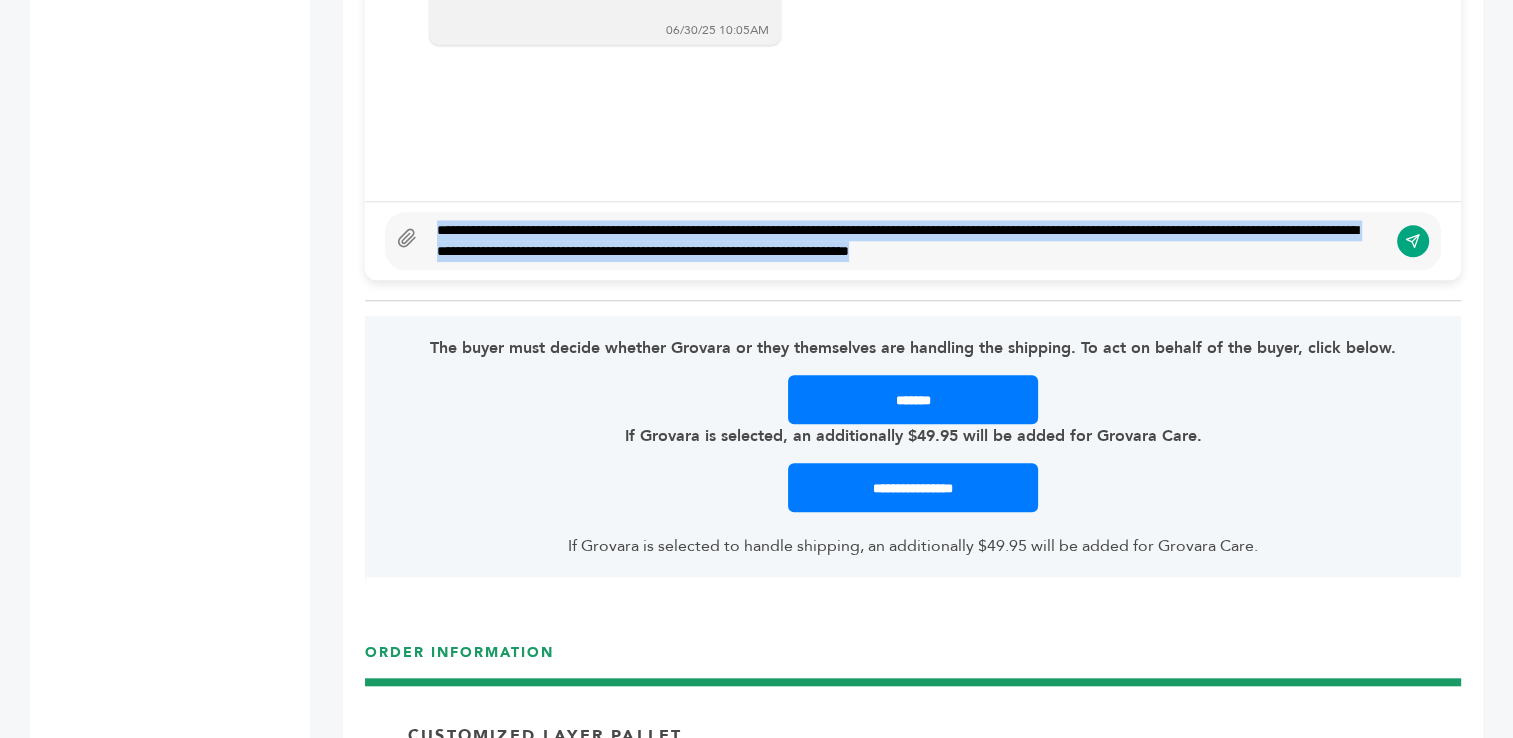 drag, startPoint x: 1191, startPoint y: 245, endPoint x: 405, endPoint y: 229, distance: 786.16284 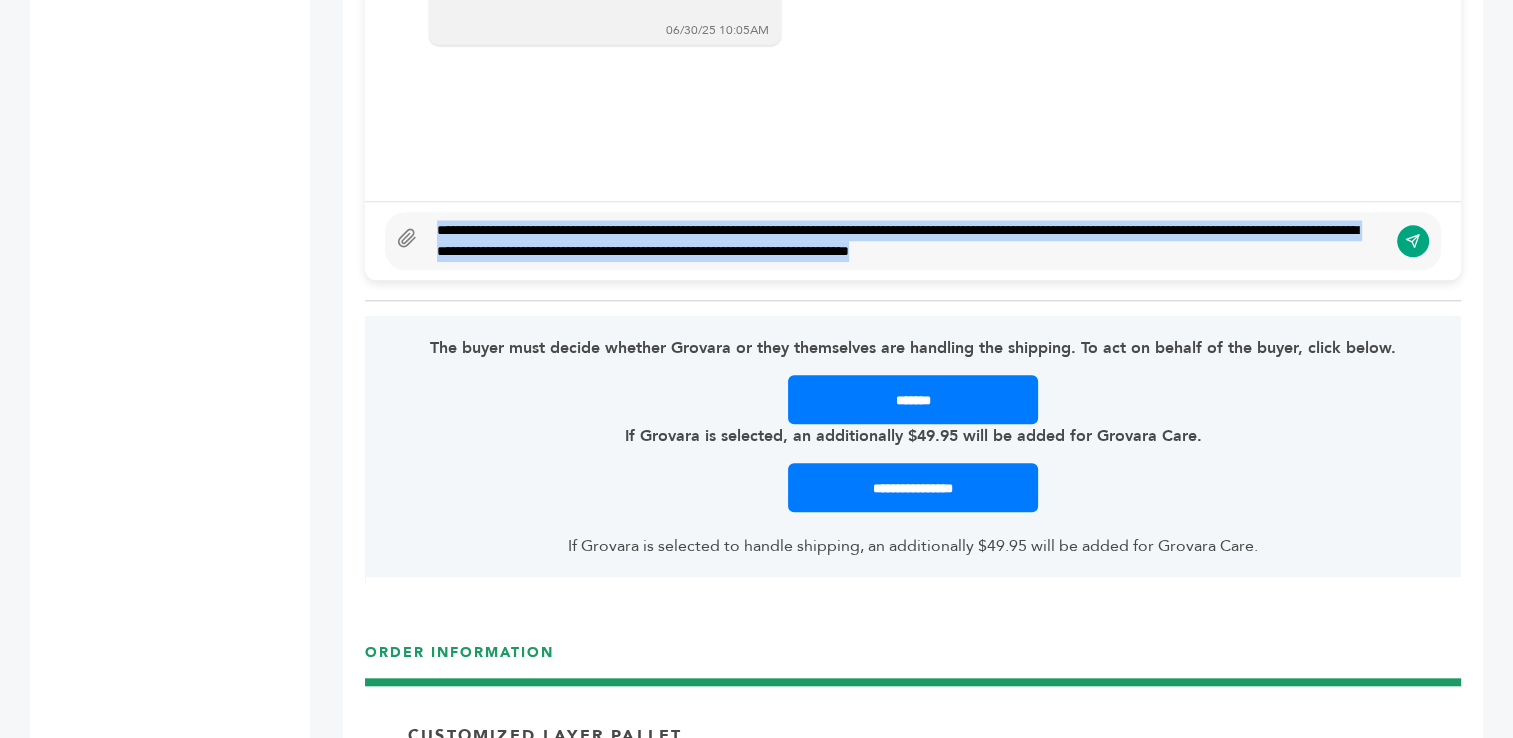 click on "**********" at bounding box center (913, 241) 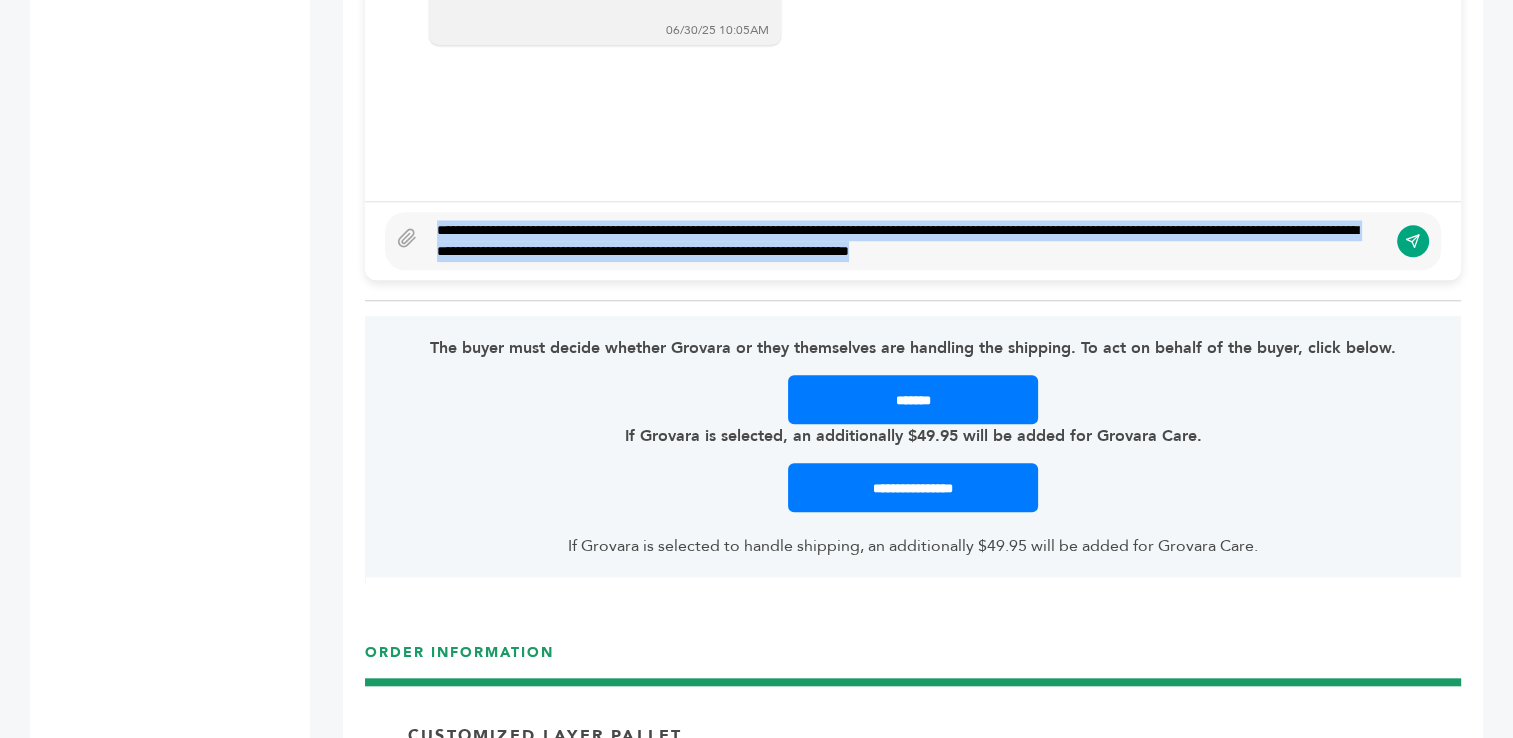 click on "**********" at bounding box center (907, 241) 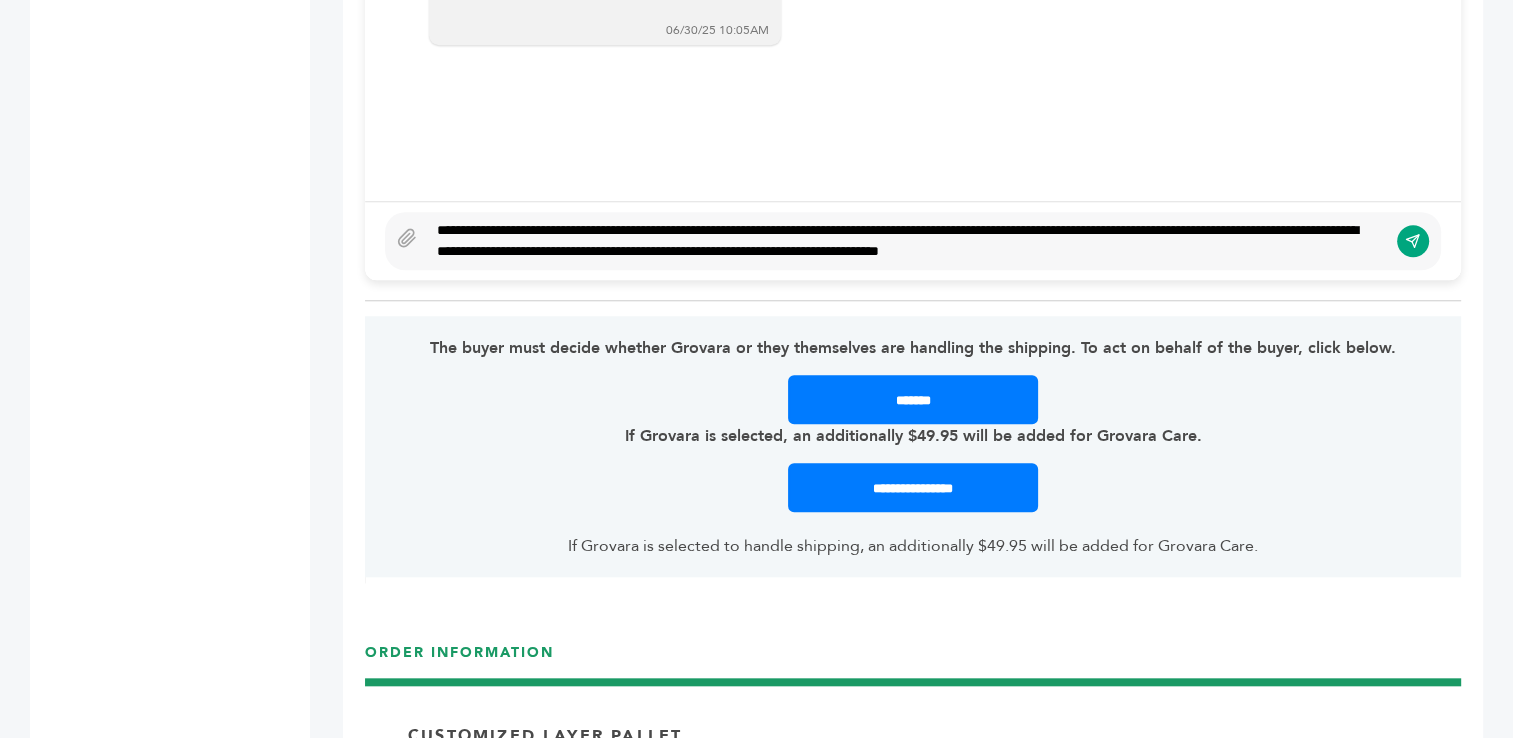 type on "**********" 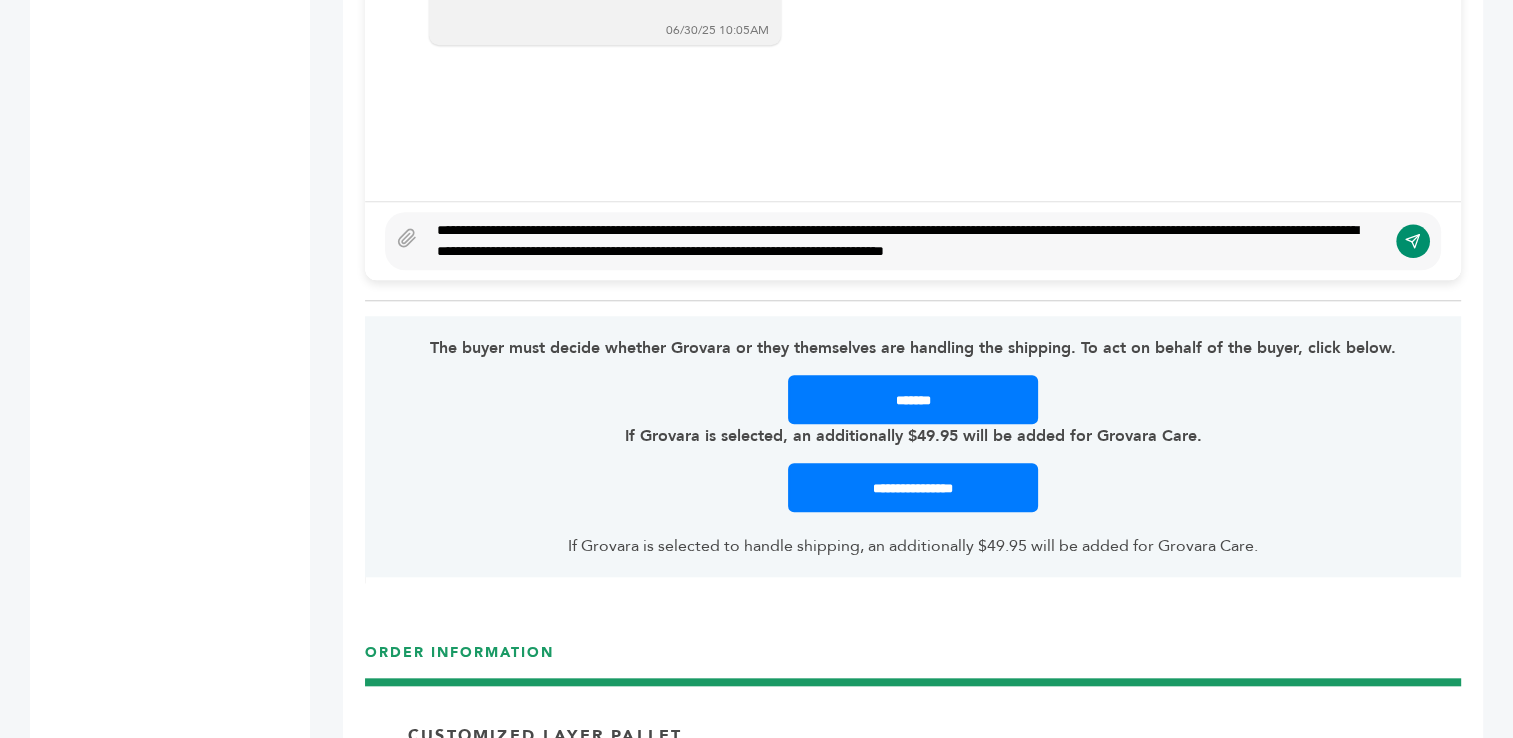 click 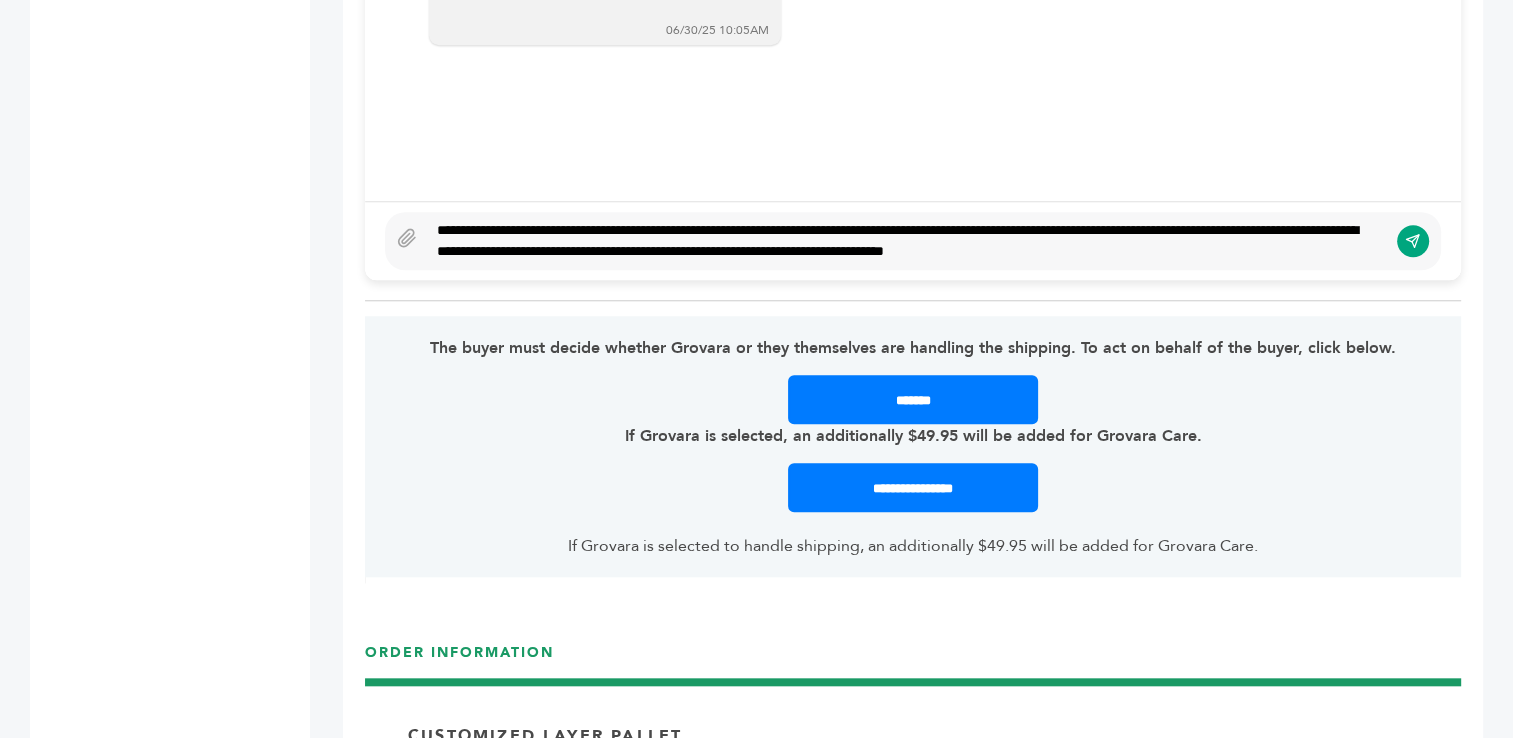type 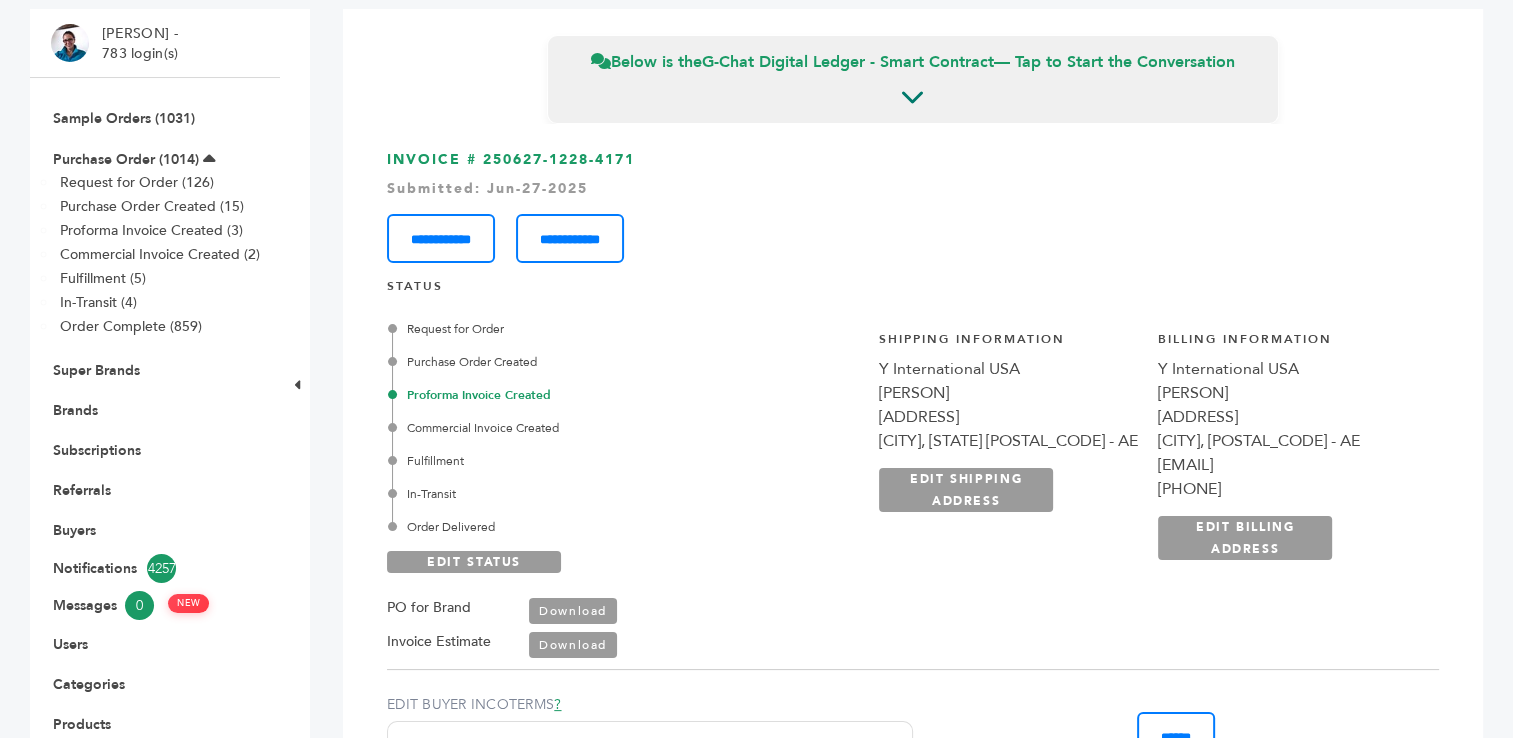 scroll, scrollTop: 0, scrollLeft: 0, axis: both 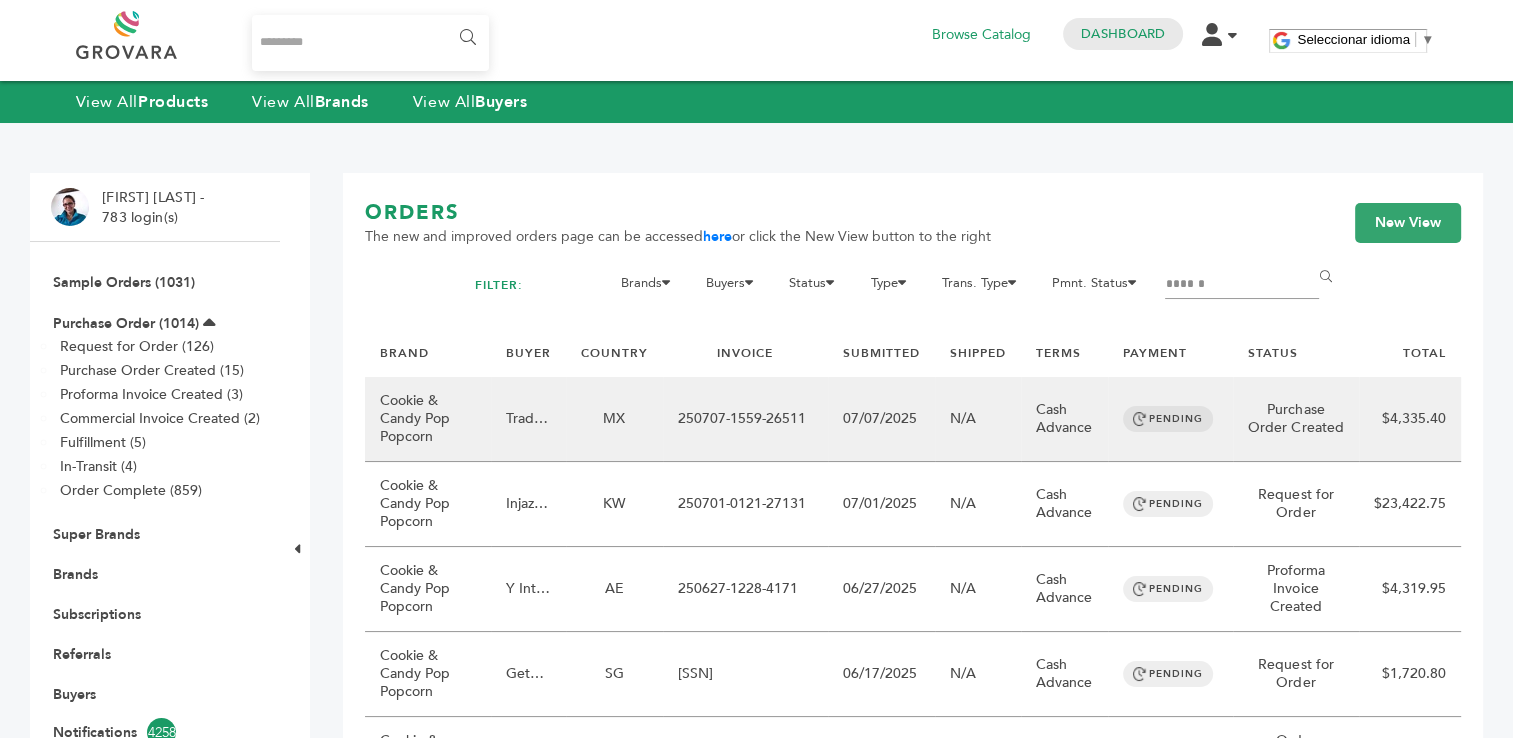 click on "250707-1559-26511" at bounding box center (745, 419) 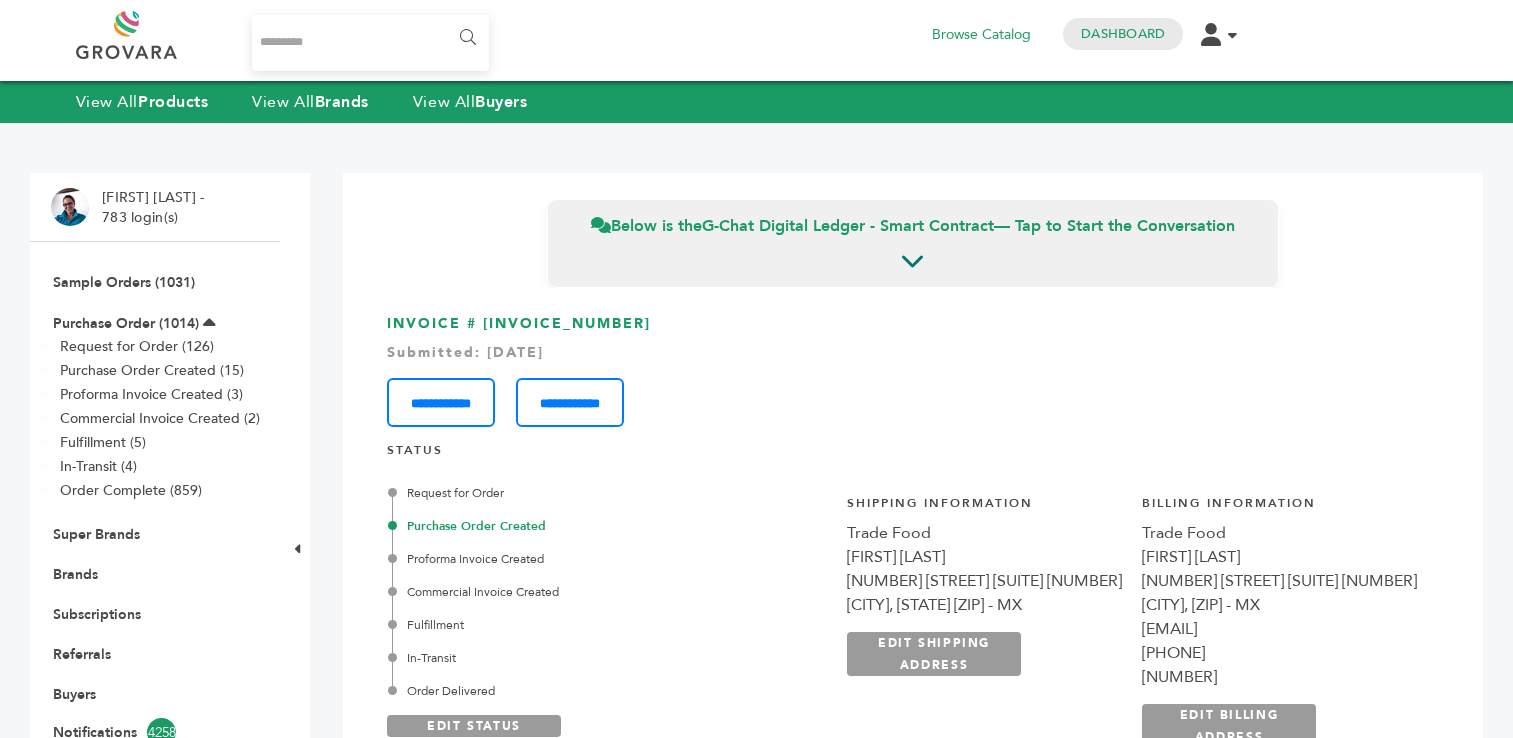 scroll, scrollTop: 0, scrollLeft: 0, axis: both 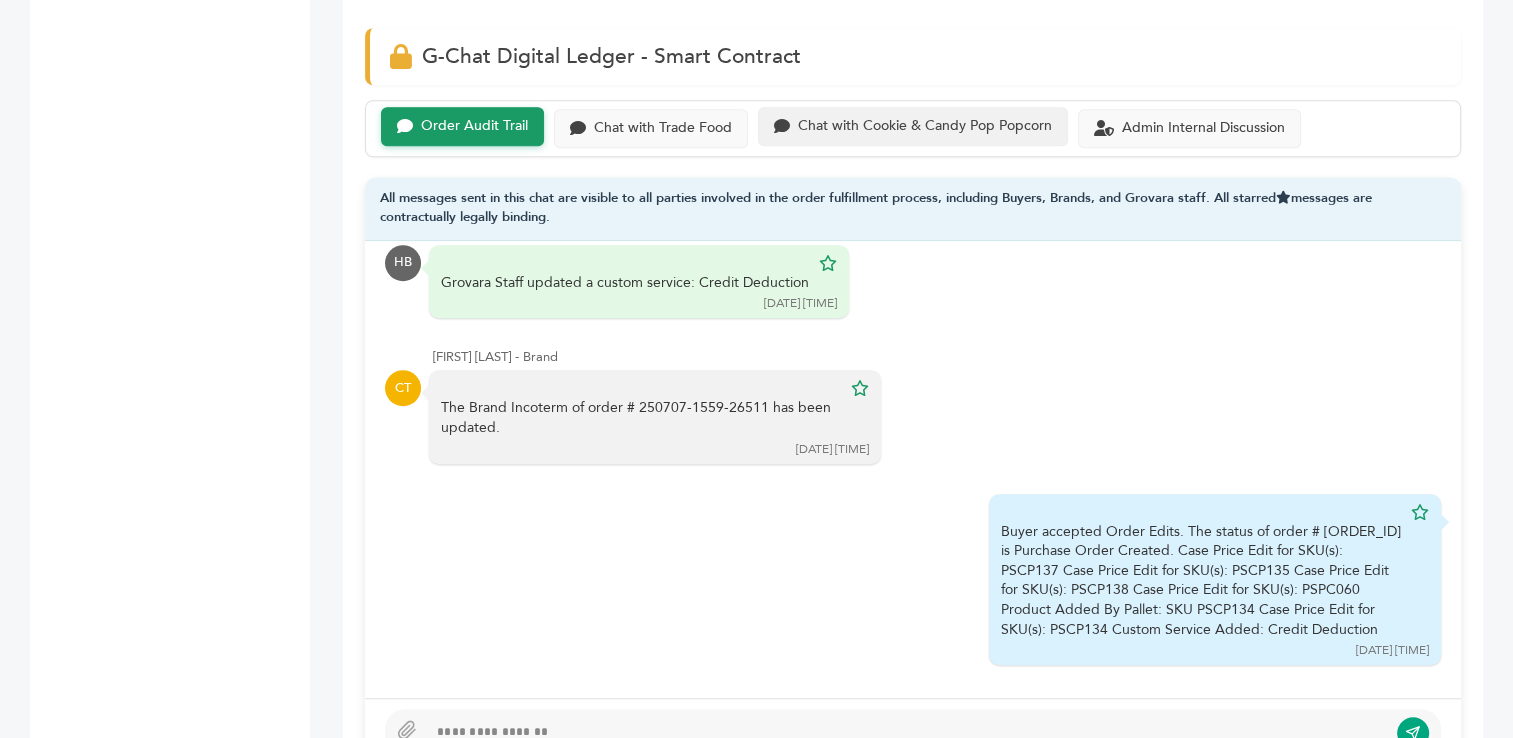 click on "Chat with Cookie & Candy Pop Popcorn" at bounding box center (925, 126) 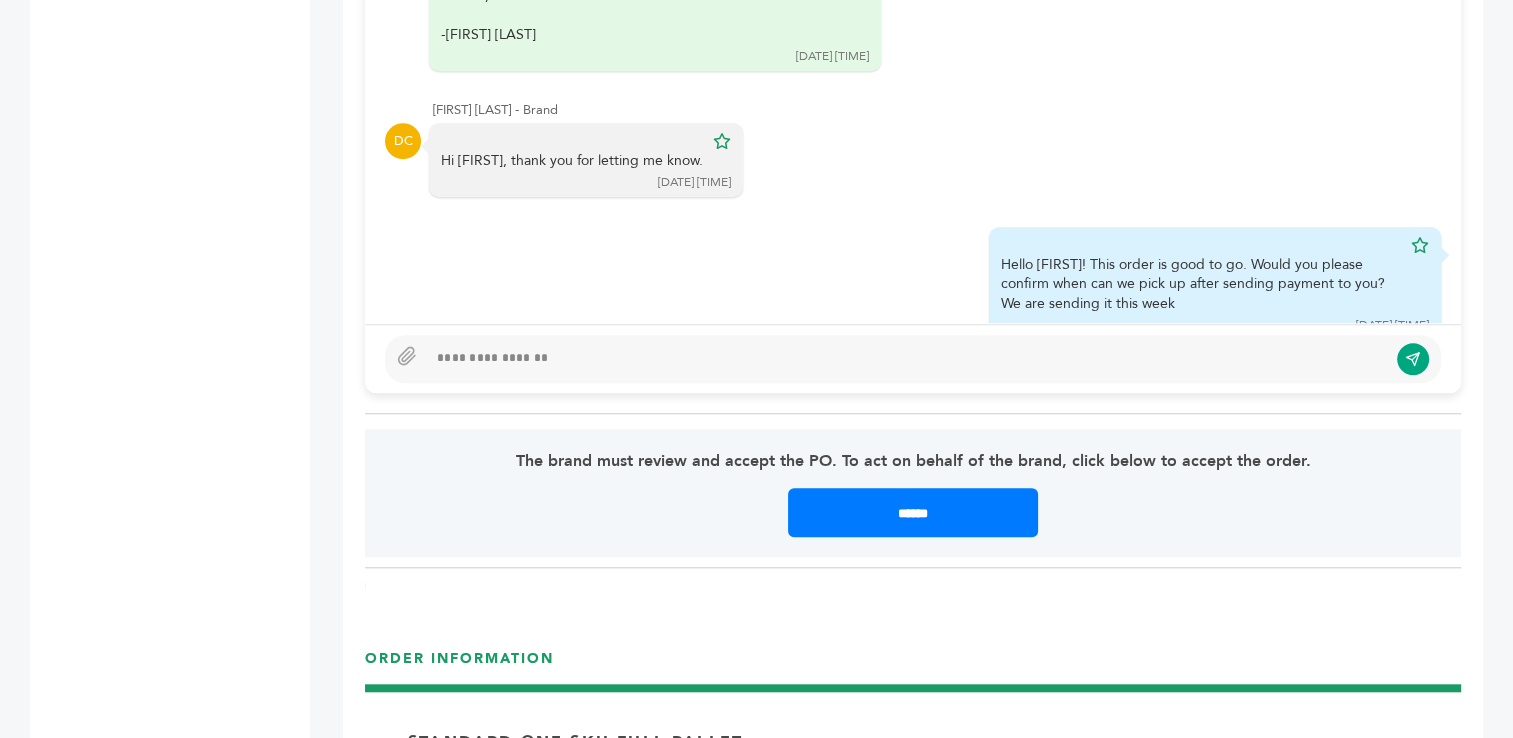 scroll, scrollTop: 1694, scrollLeft: 0, axis: vertical 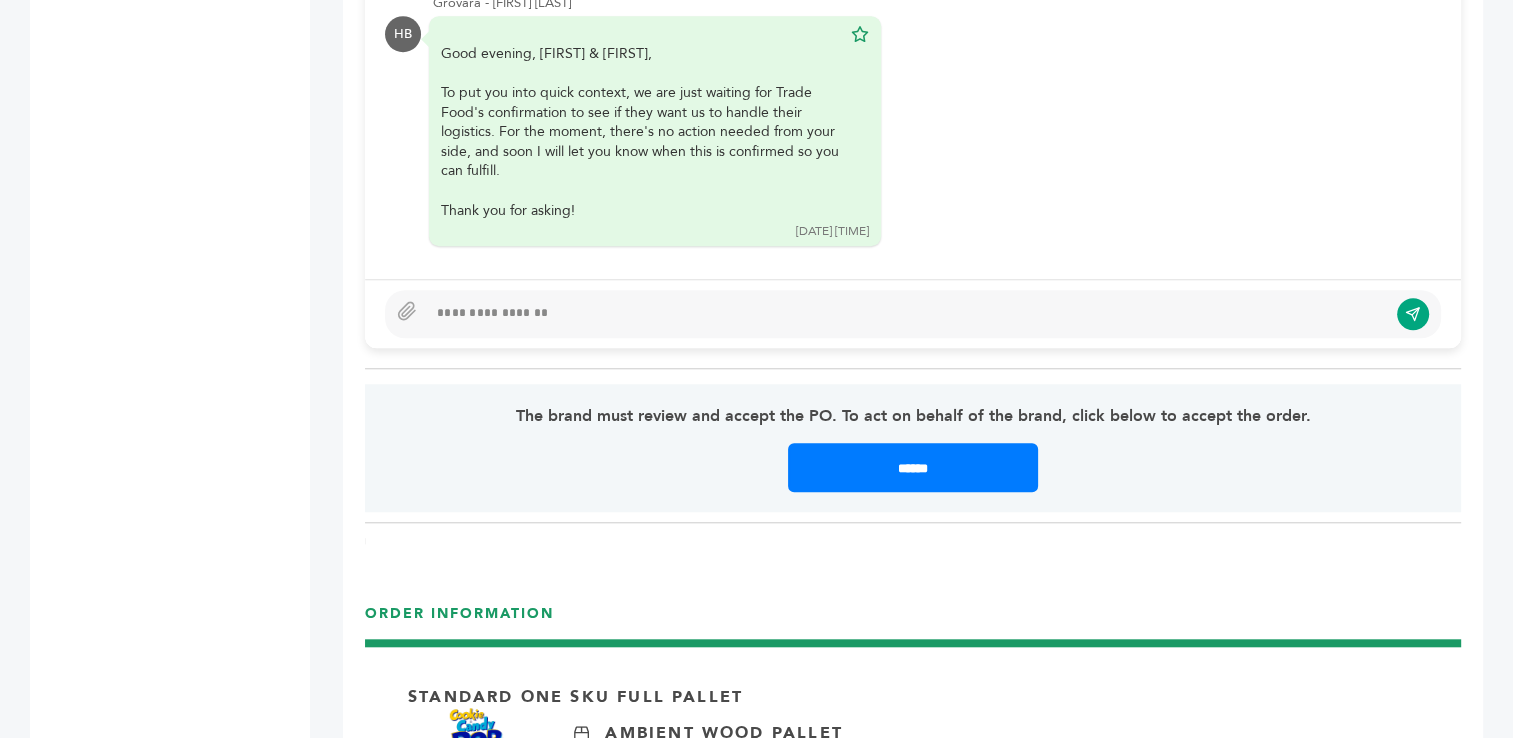 click at bounding box center (907, 314) 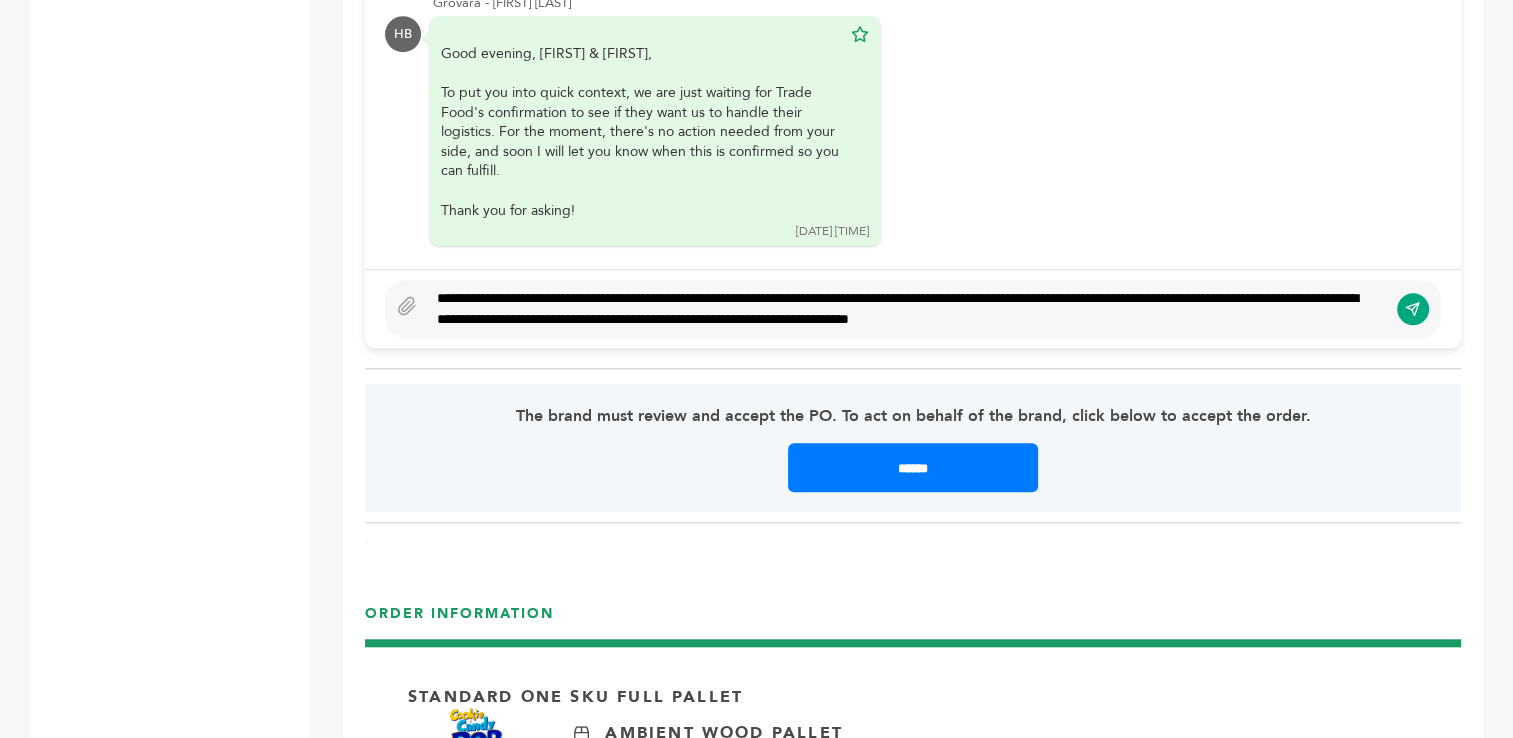scroll, scrollTop: 1680, scrollLeft: 0, axis: vertical 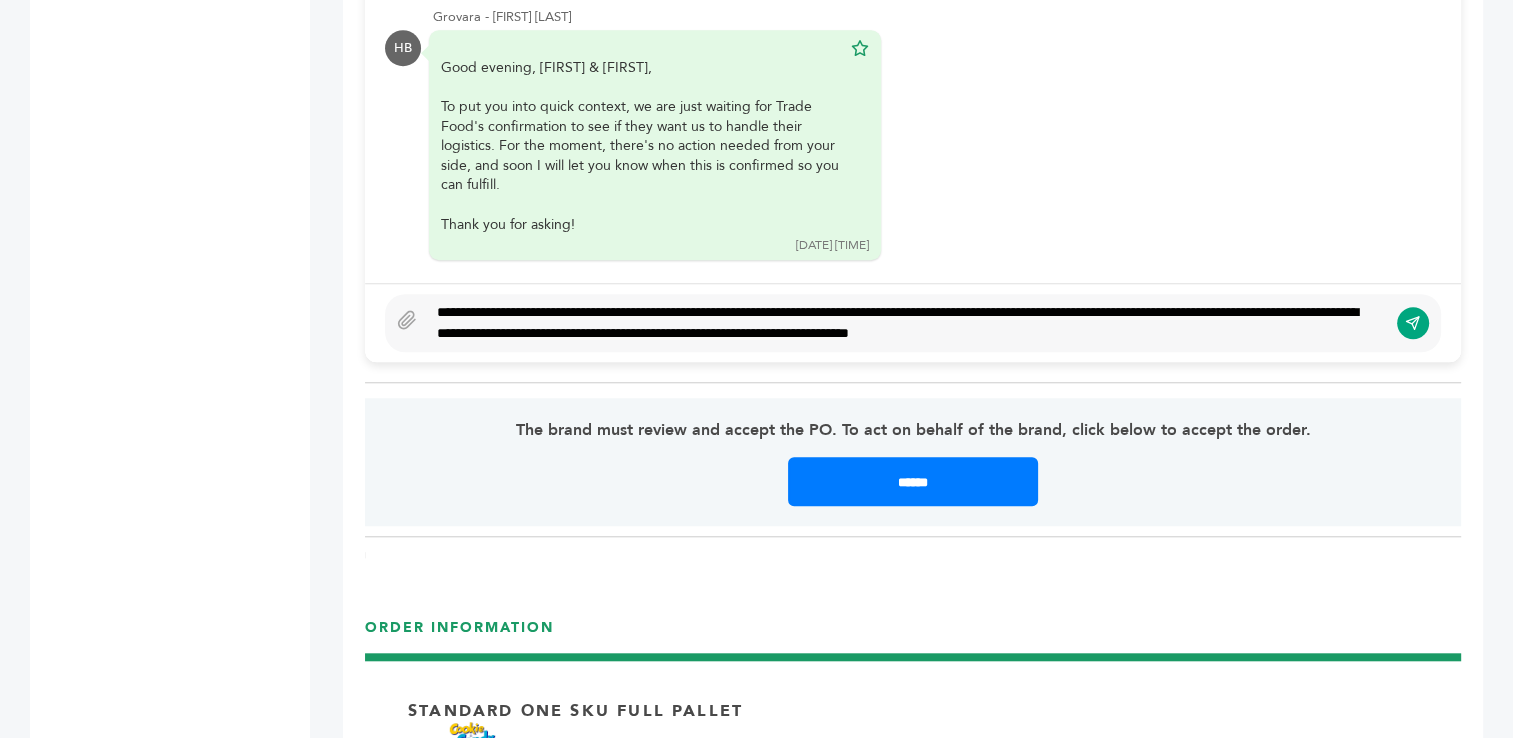 click on "**********" at bounding box center (907, 323) 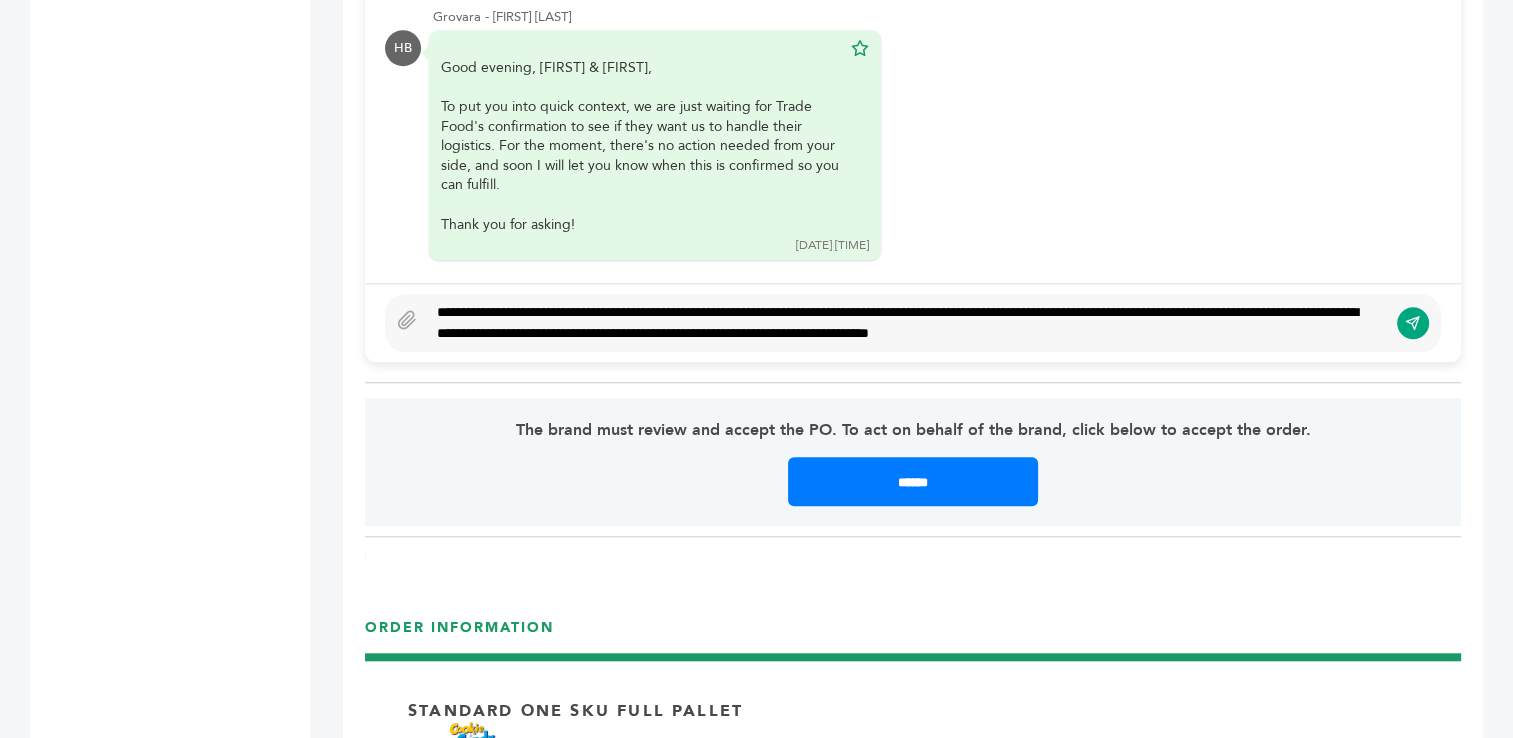 click on "**********" at bounding box center (907, 323) 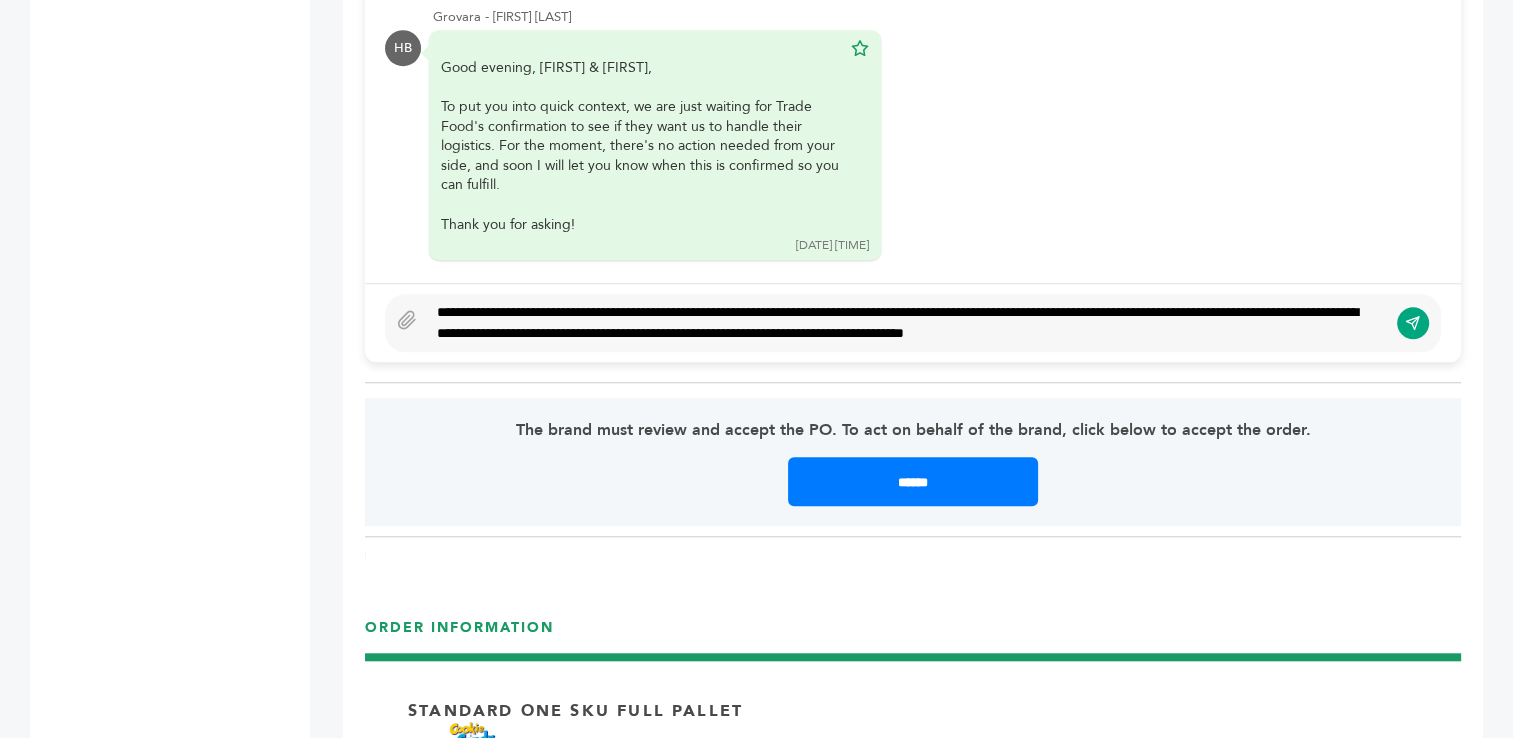 click on "**********" at bounding box center (907, 323) 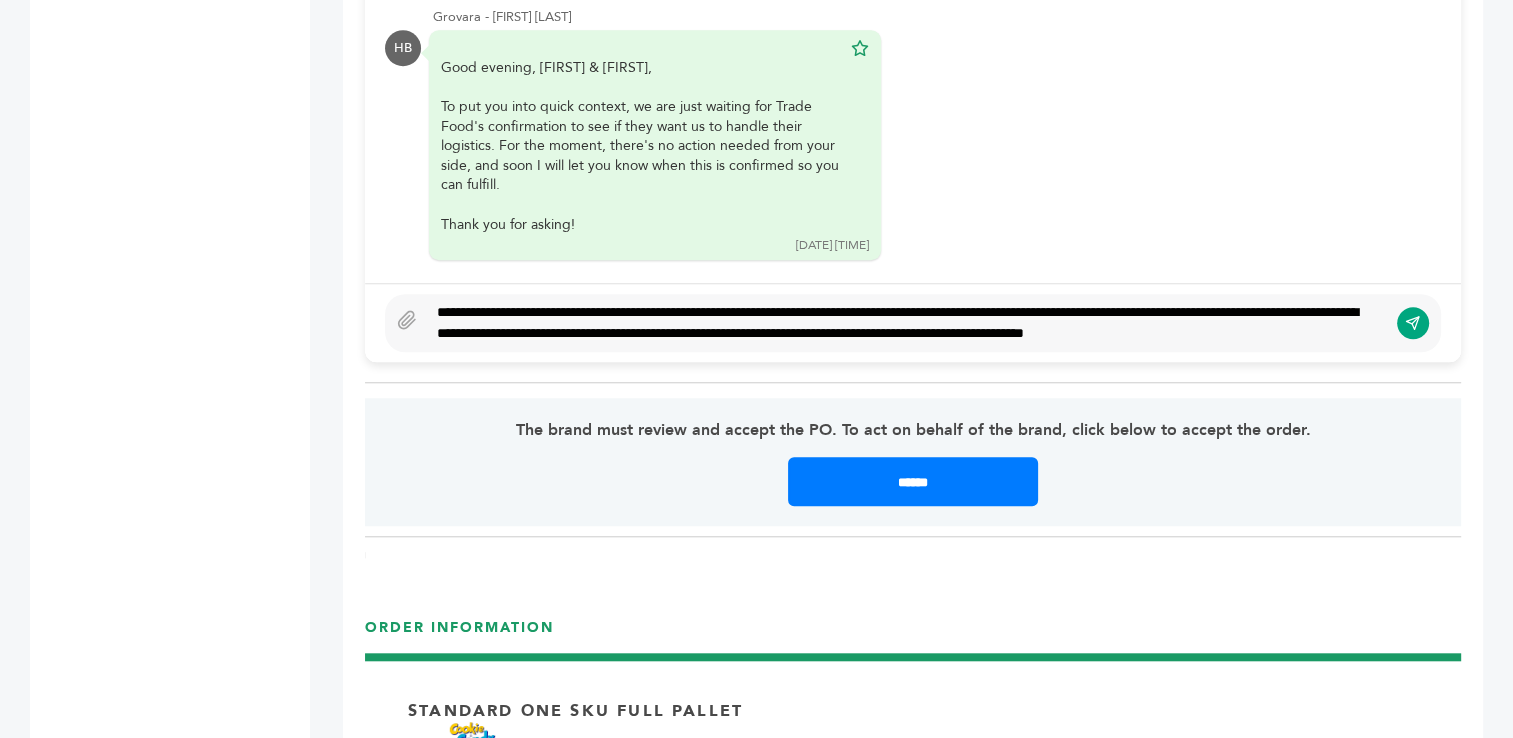 scroll, scrollTop: 1660, scrollLeft: 0, axis: vertical 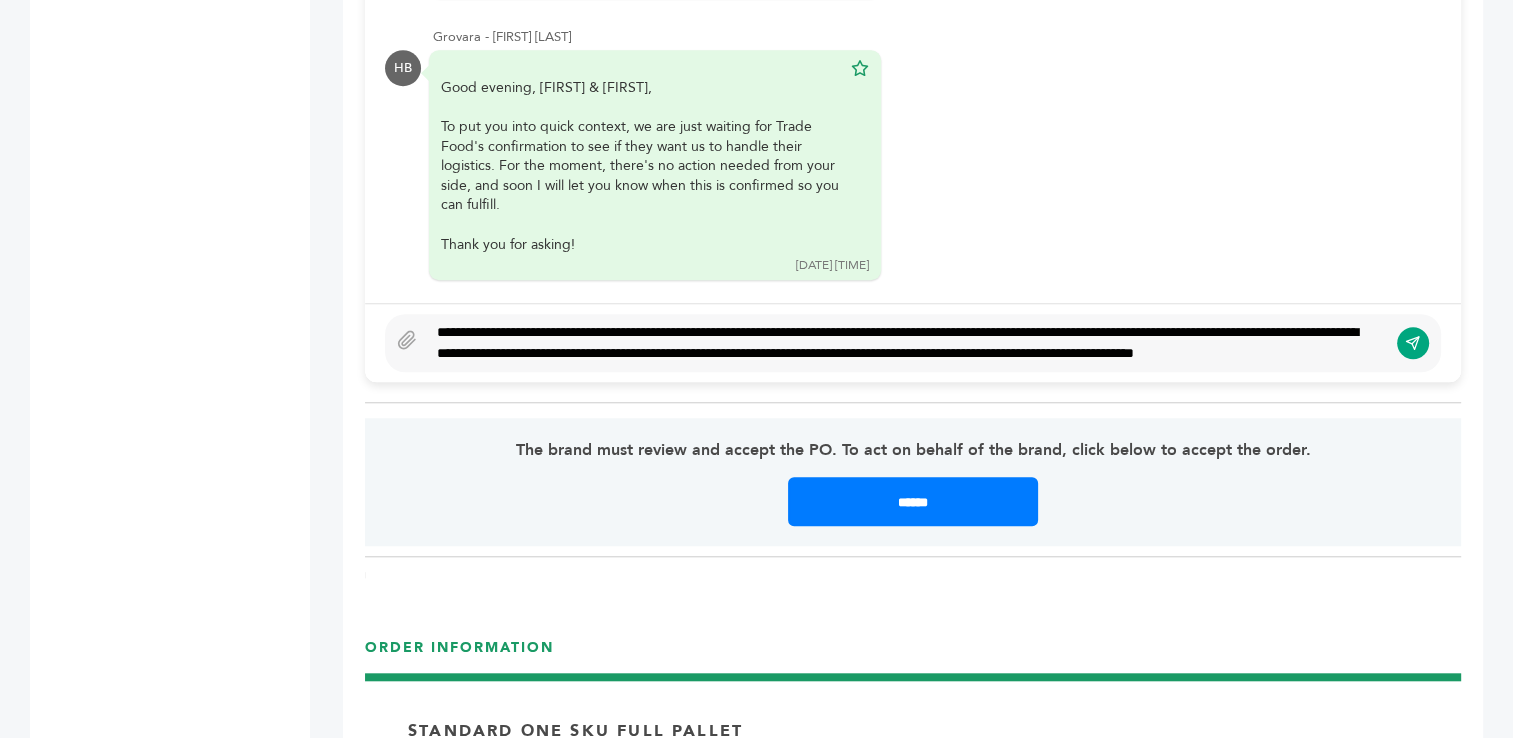 type on "**********" 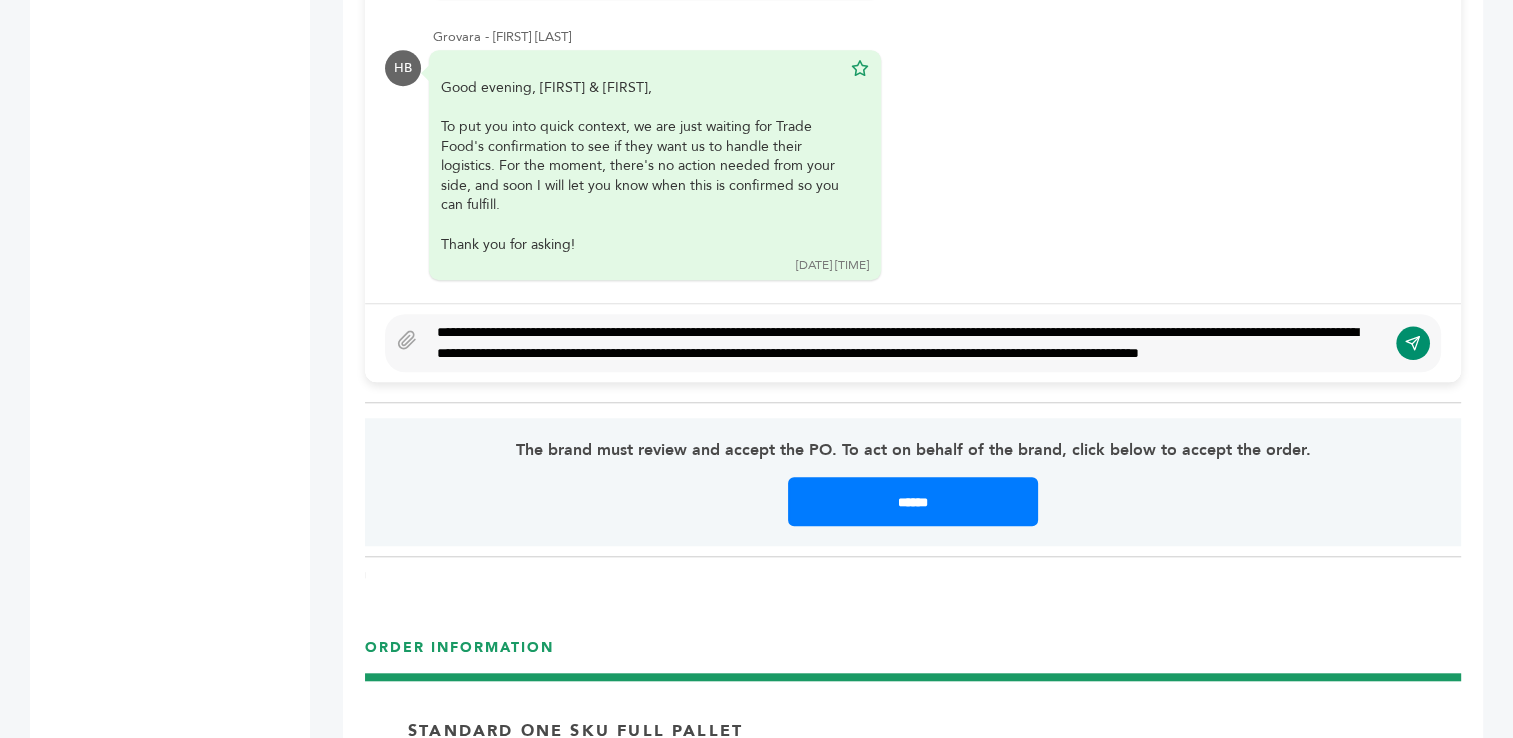 click 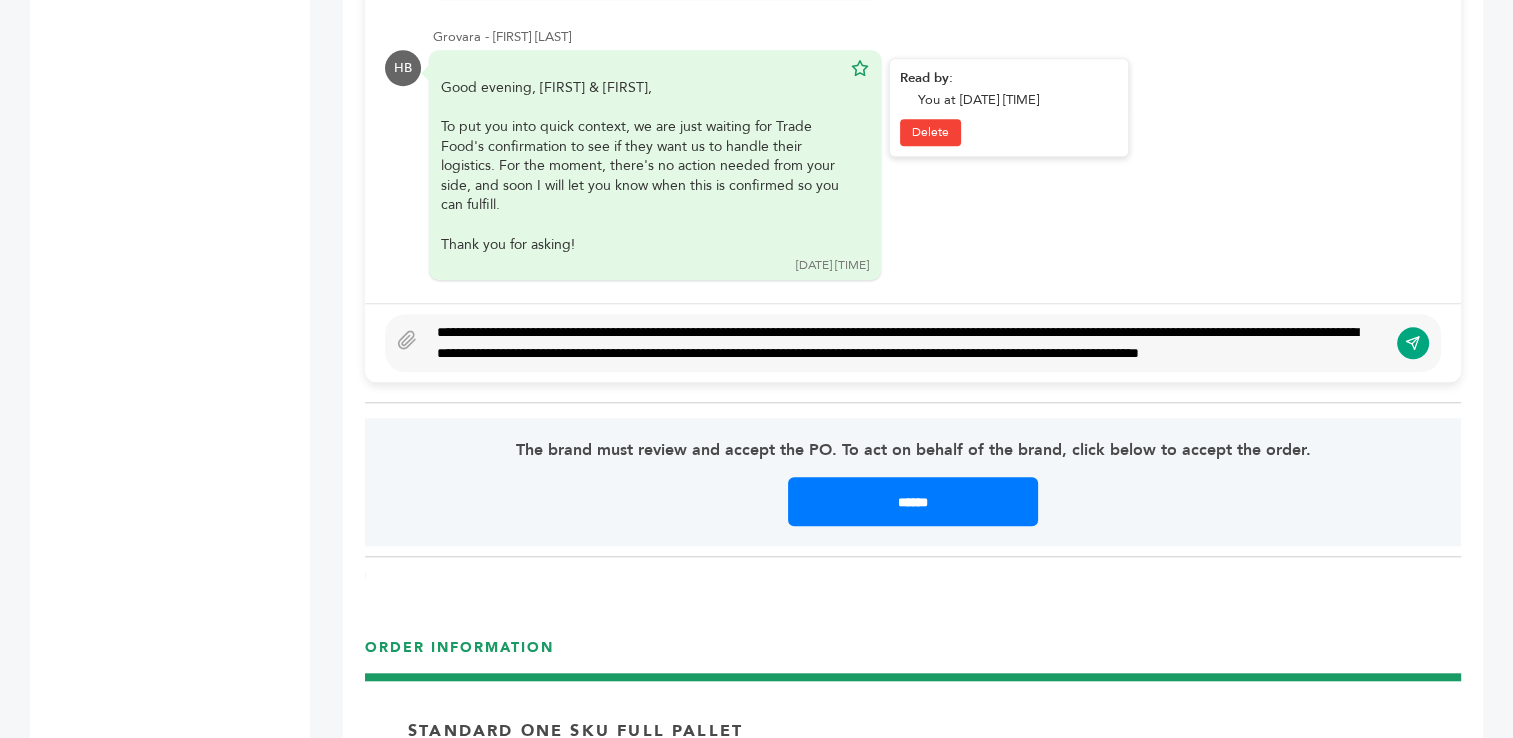 type 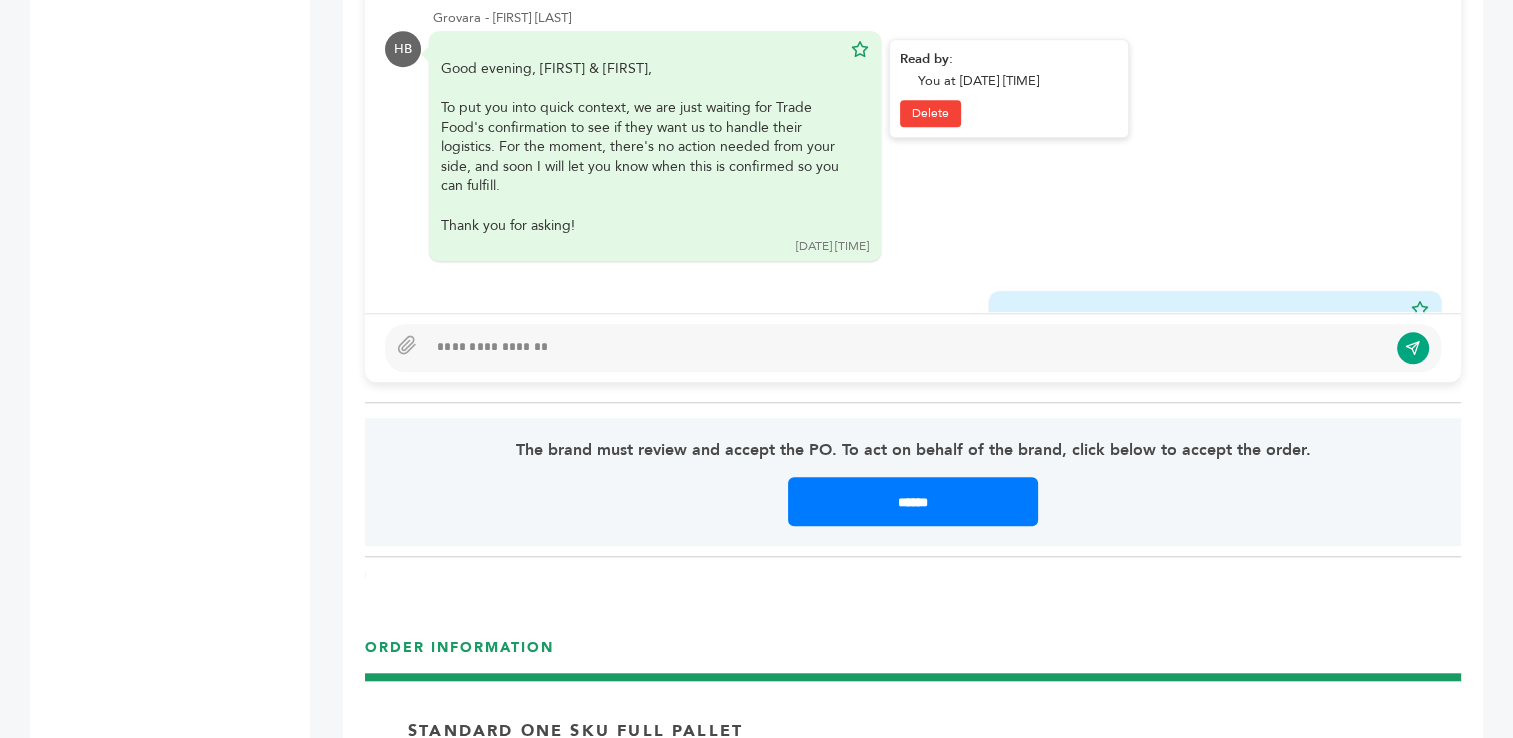 scroll, scrollTop: 756, scrollLeft: 0, axis: vertical 